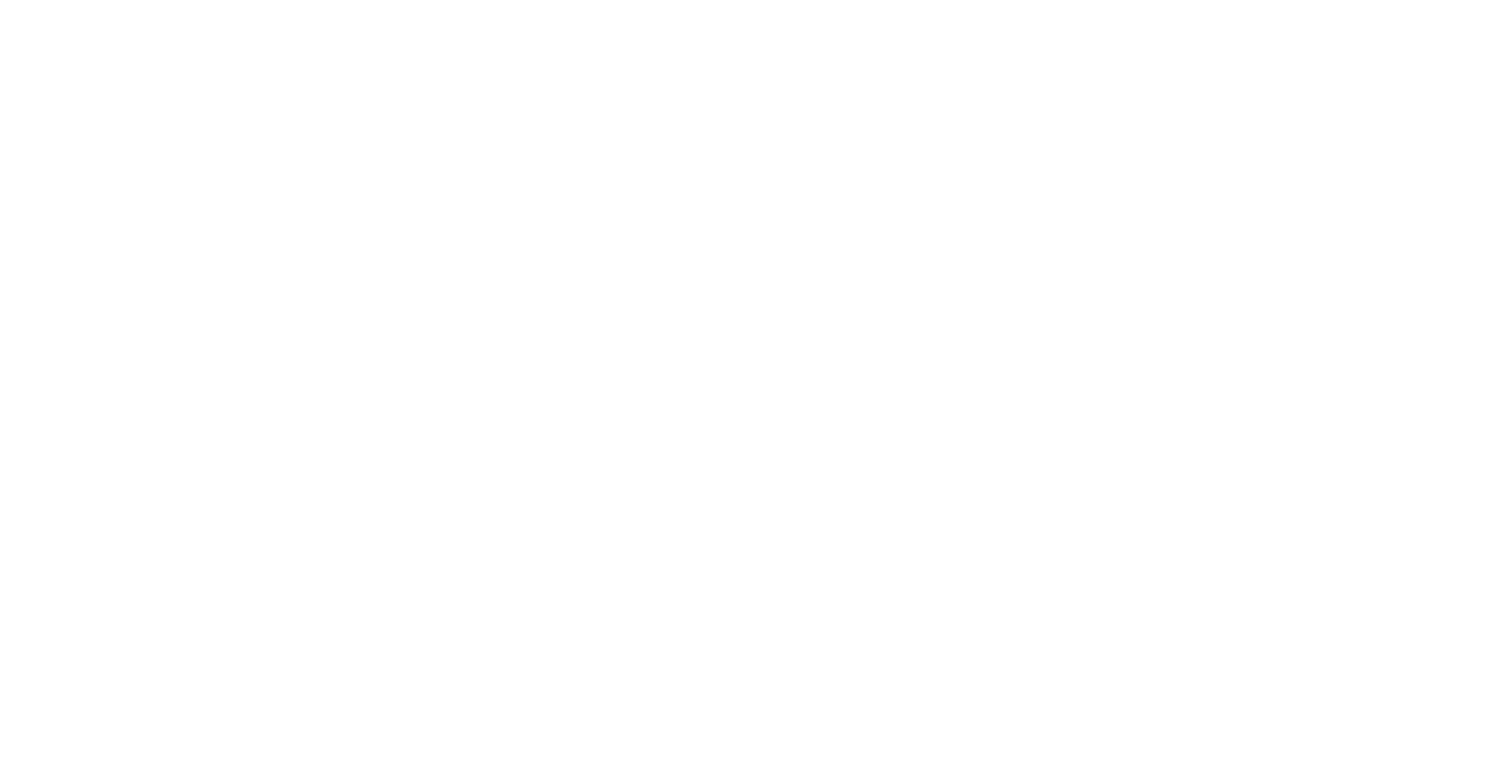 scroll, scrollTop: 0, scrollLeft: 0, axis: both 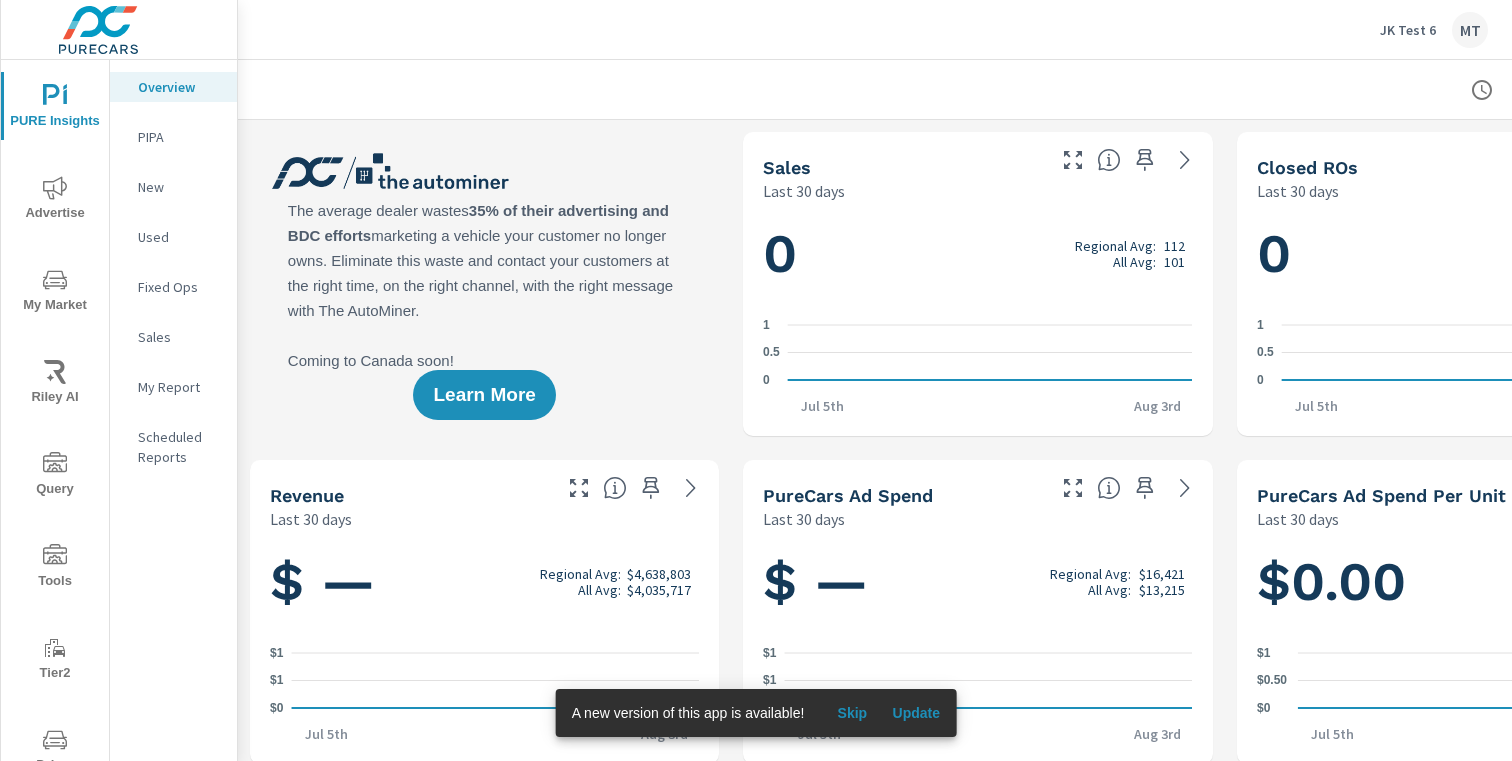 click on "JK Test 6" at bounding box center [1408, 30] 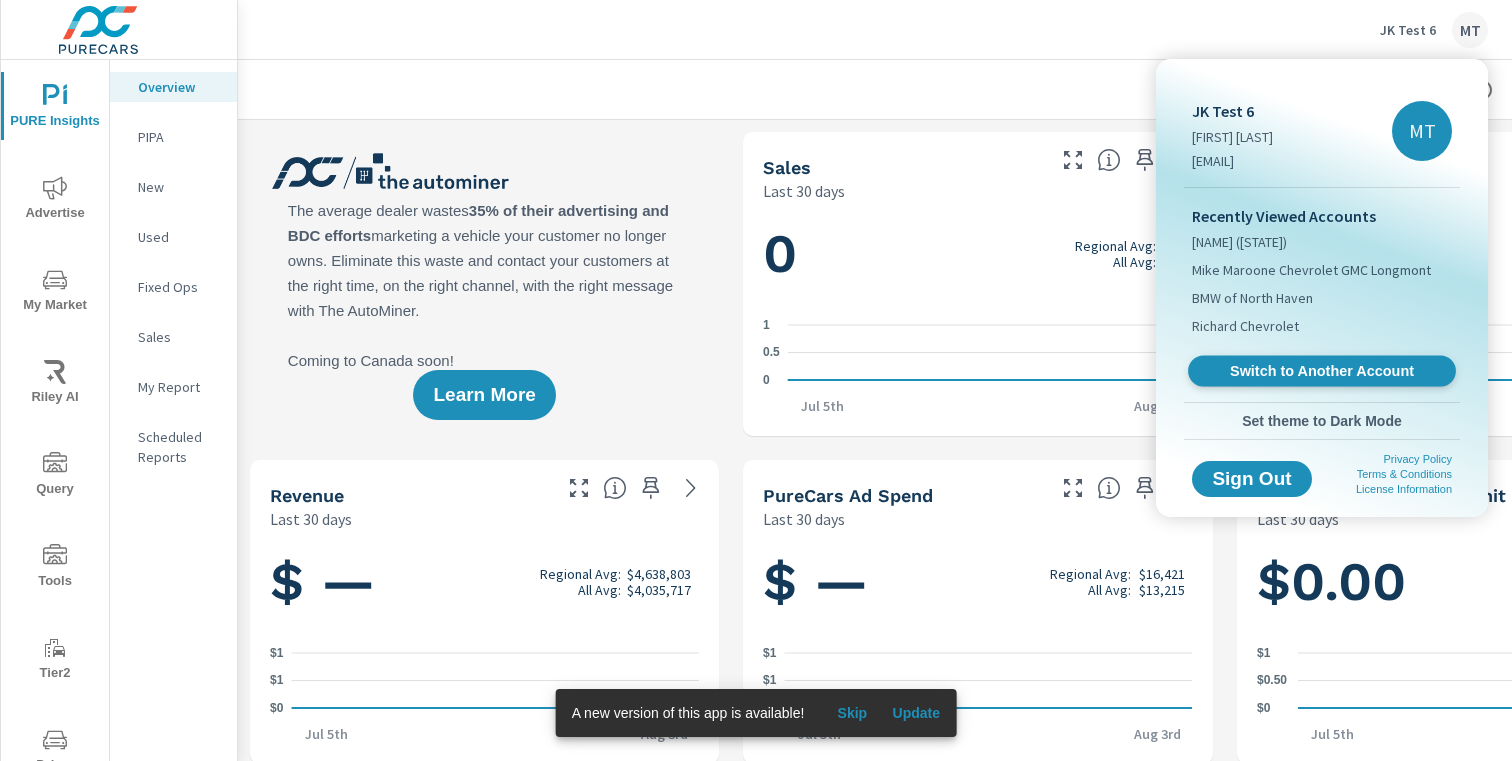 click on "Switch to Another Account" at bounding box center [1321, 371] 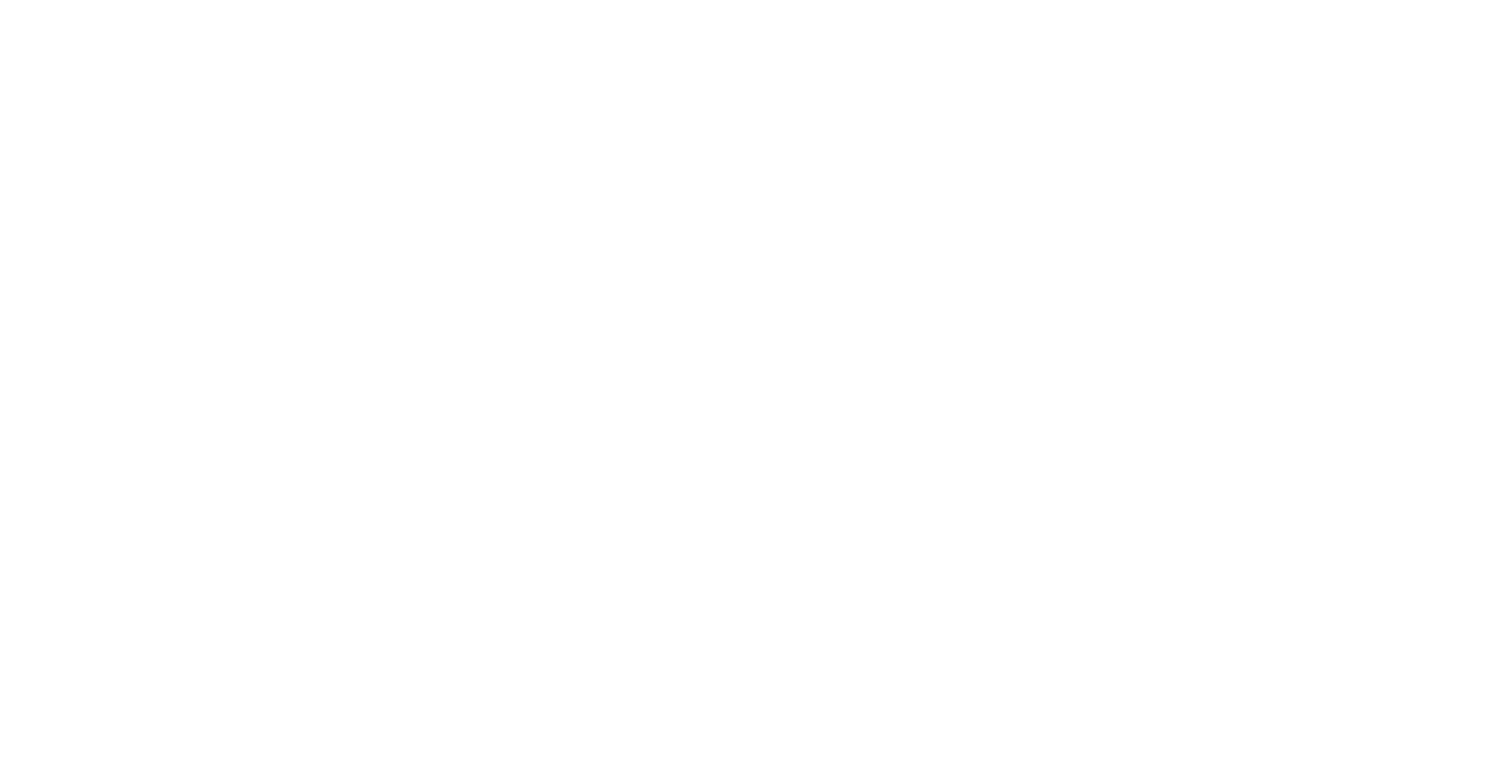 scroll, scrollTop: 0, scrollLeft: 0, axis: both 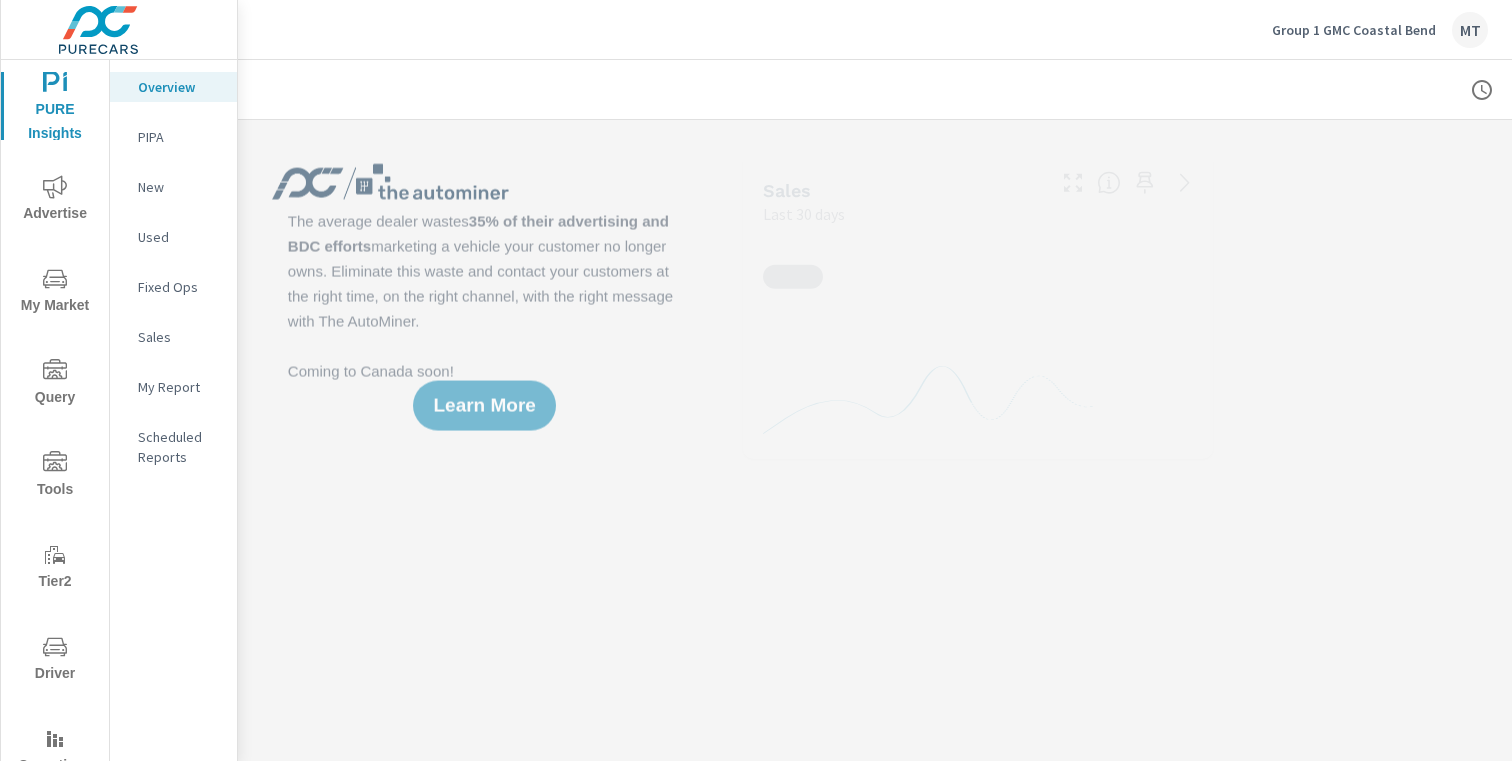 click on "Advertise" at bounding box center (55, 200) 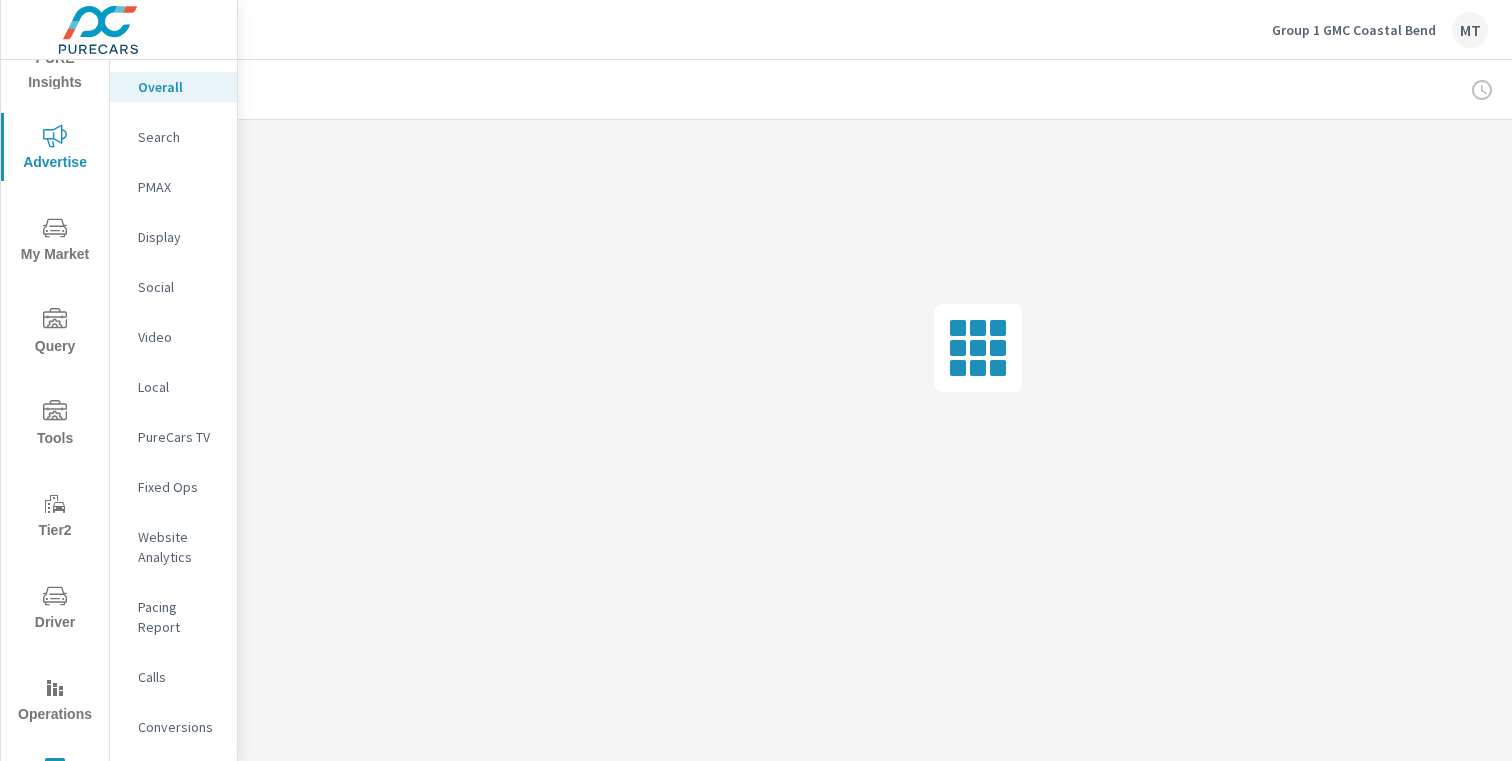 scroll, scrollTop: 67, scrollLeft: 0, axis: vertical 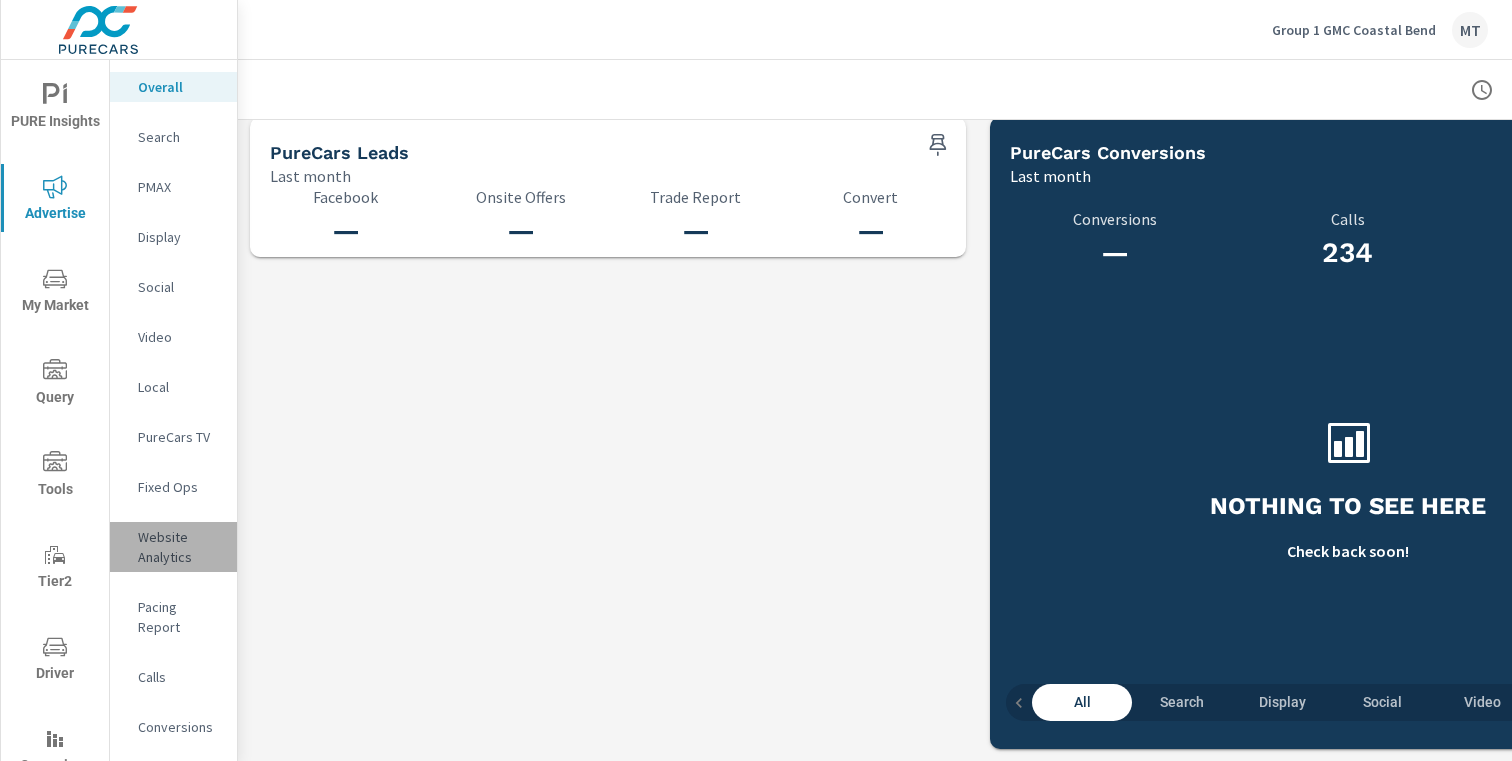 click on "Website Analytics" at bounding box center (179, 547) 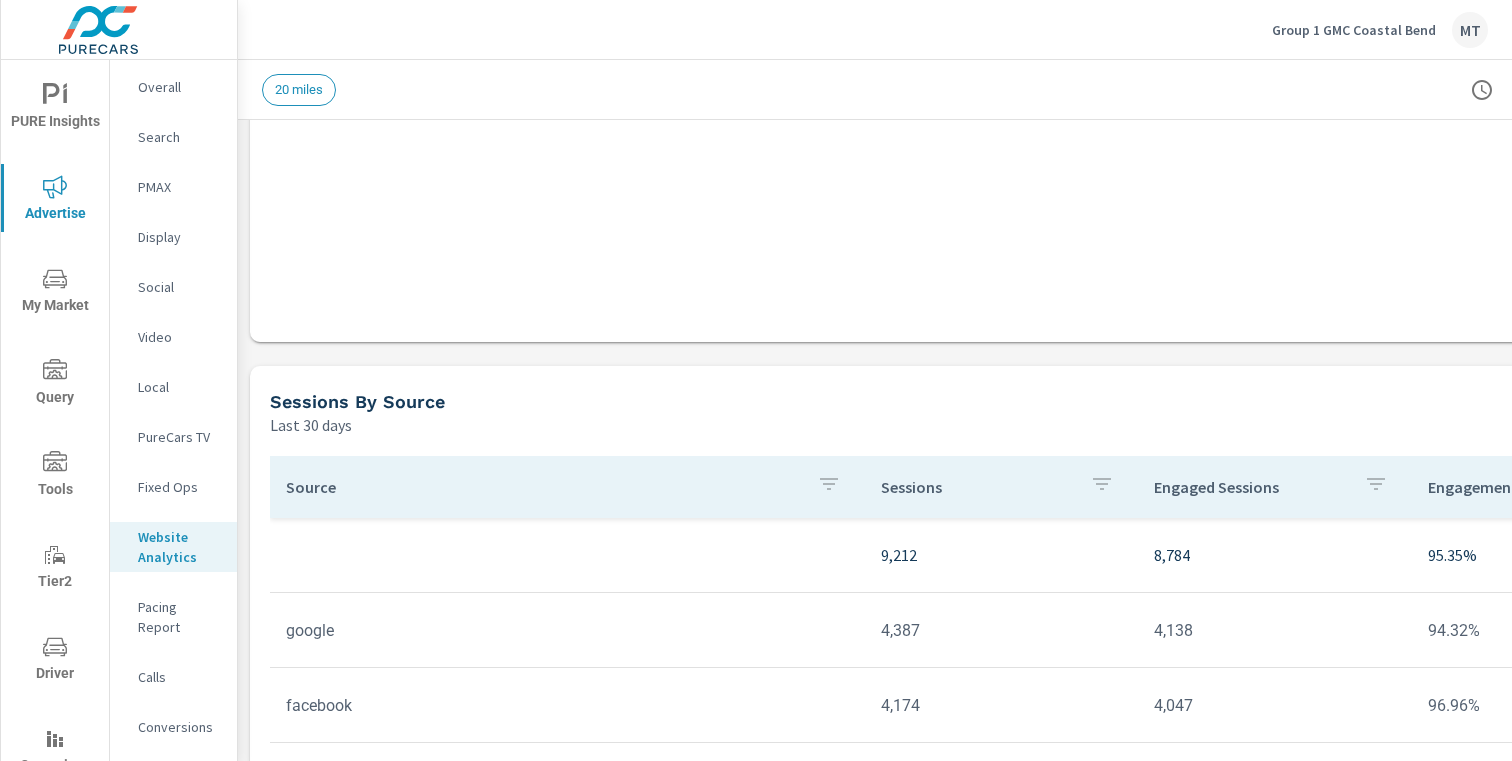 scroll, scrollTop: 1430, scrollLeft: 0, axis: vertical 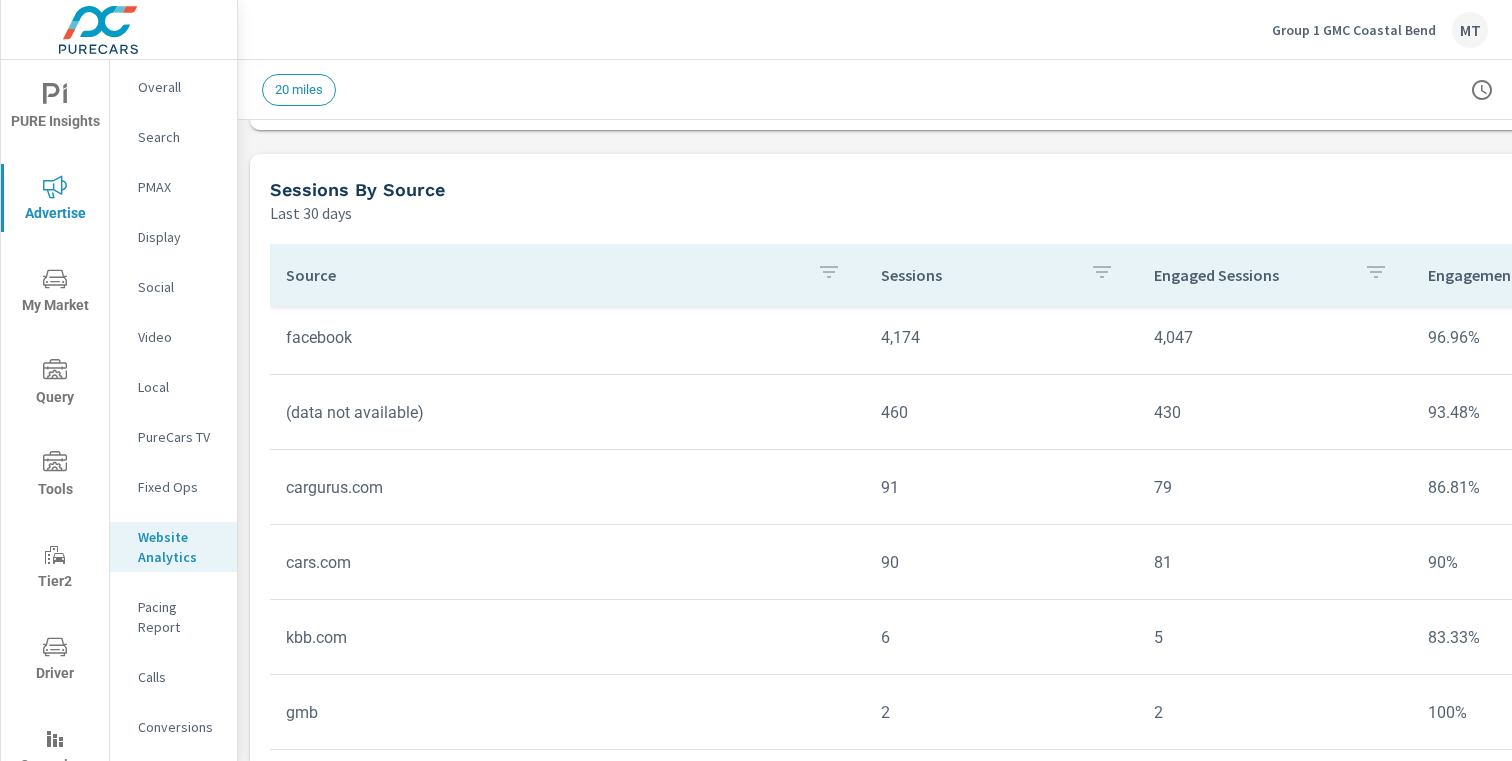 click on "Display" at bounding box center (179, 237) 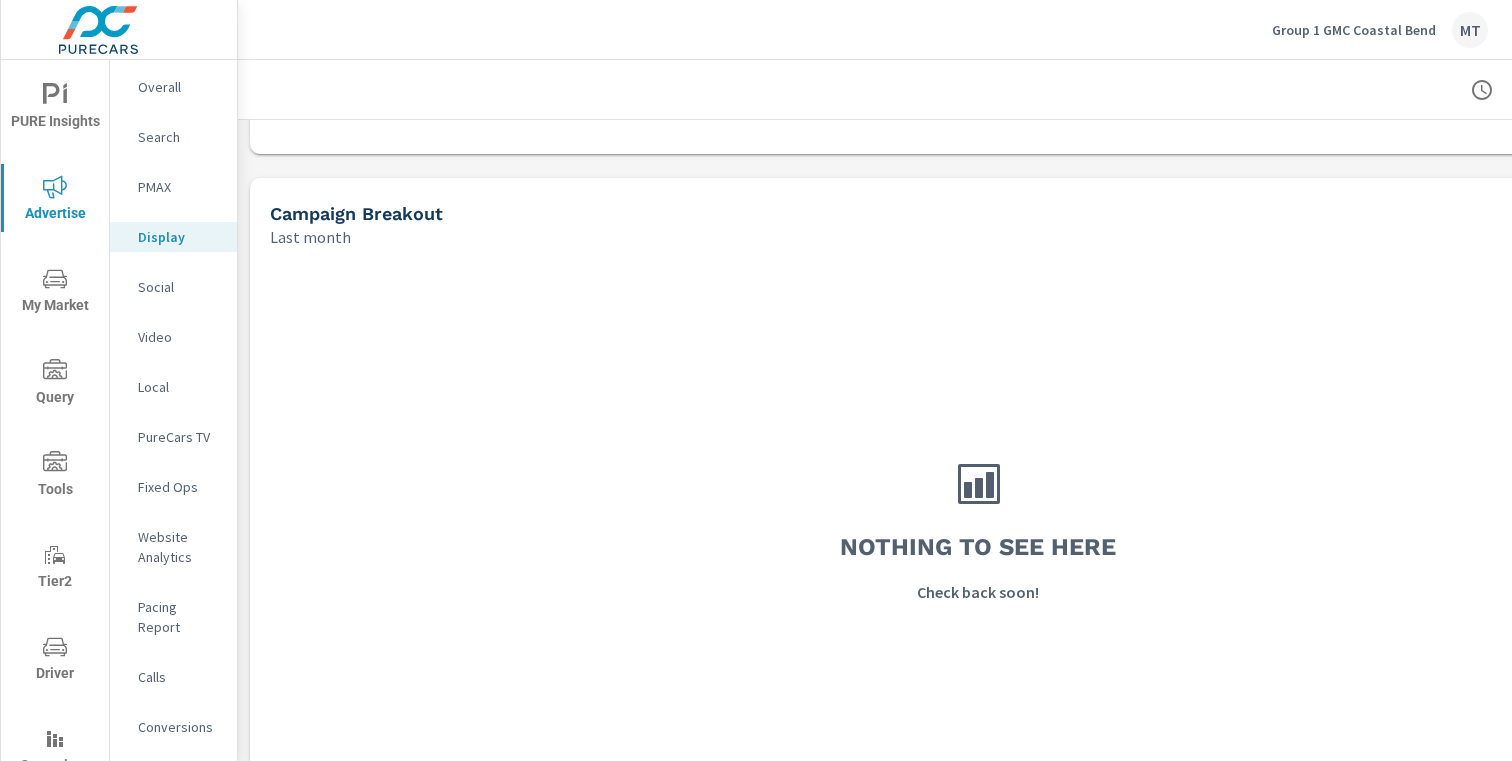 scroll, scrollTop: 671, scrollLeft: 0, axis: vertical 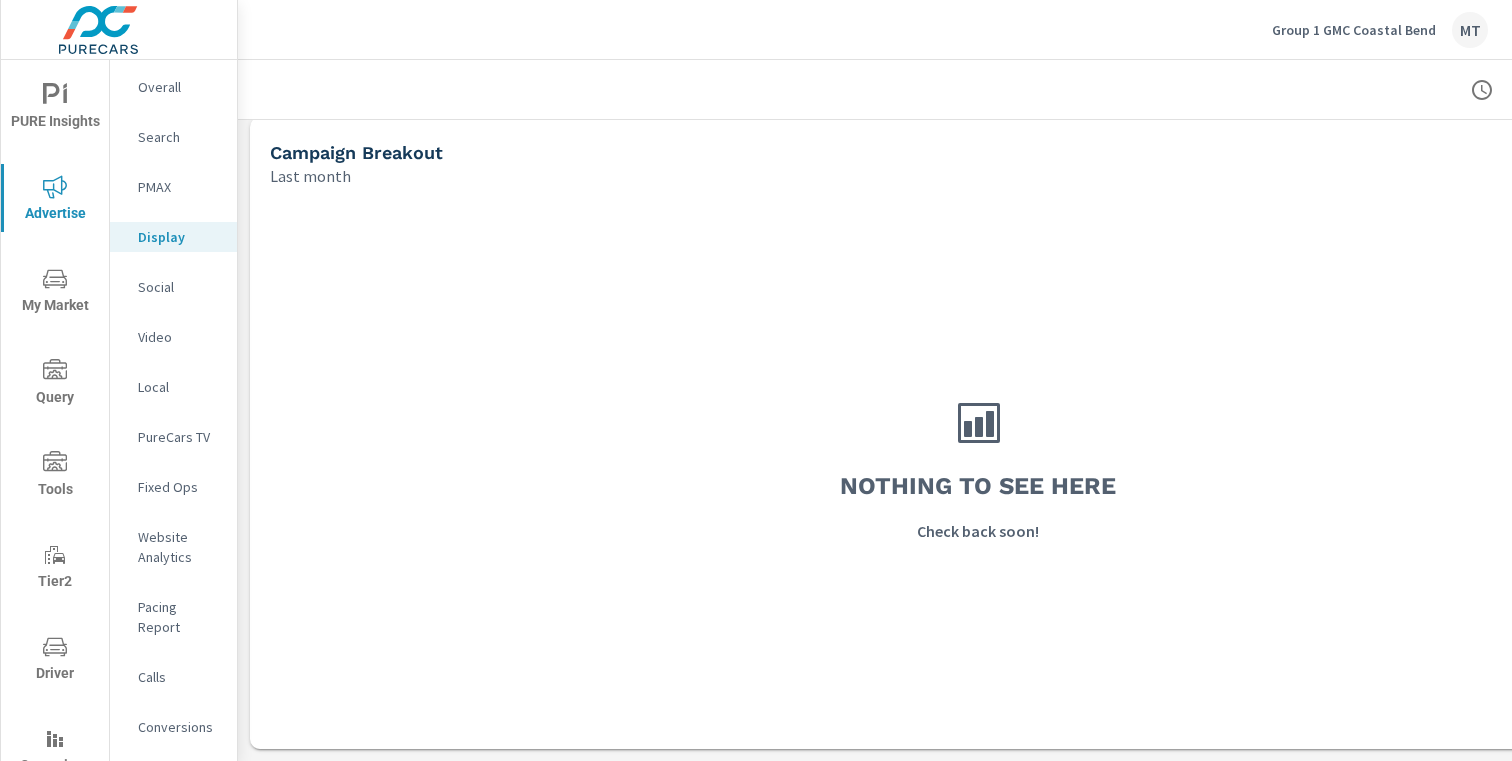 click on "Tools" at bounding box center [55, 476] 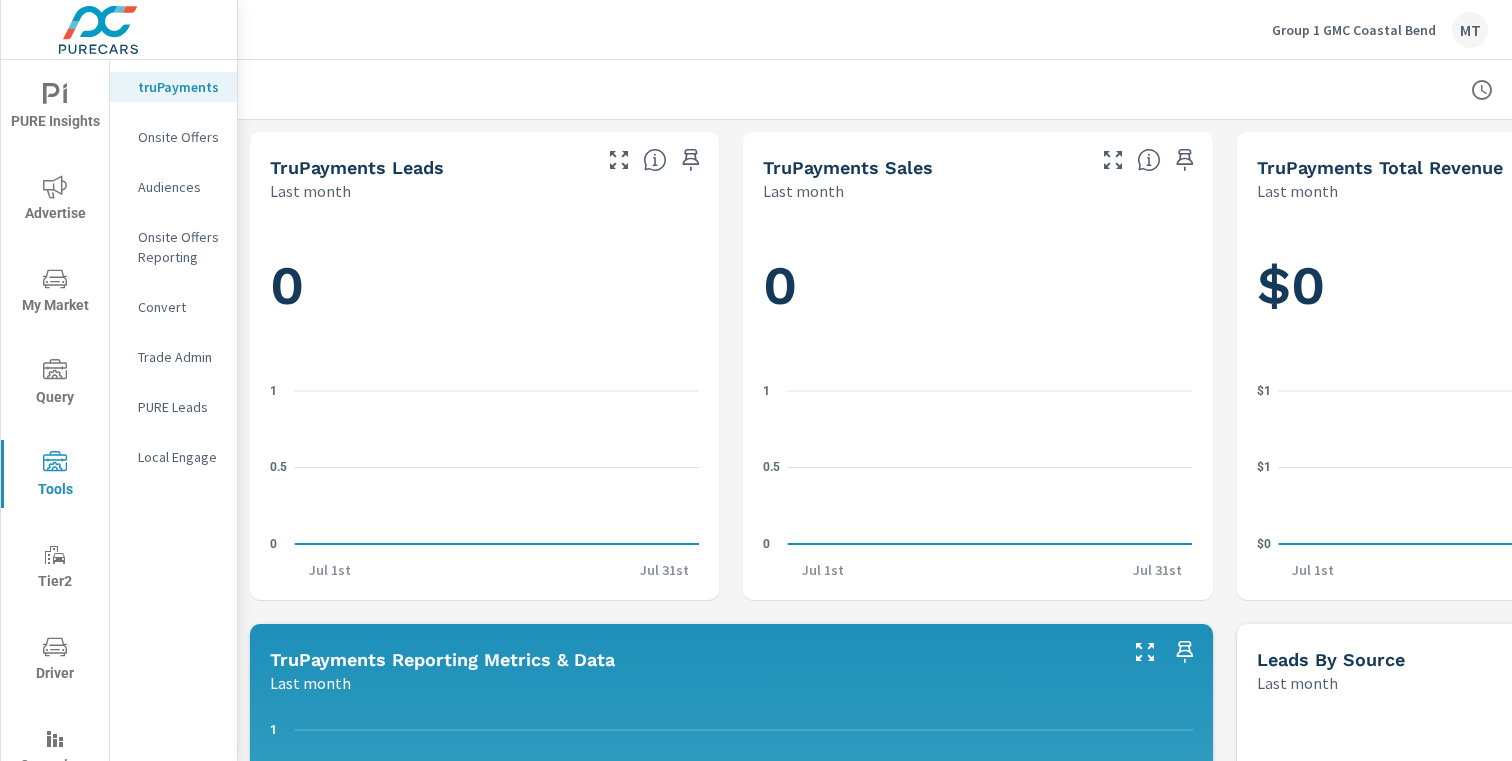 click on "Onsite Offers Reporting" at bounding box center (179, 247) 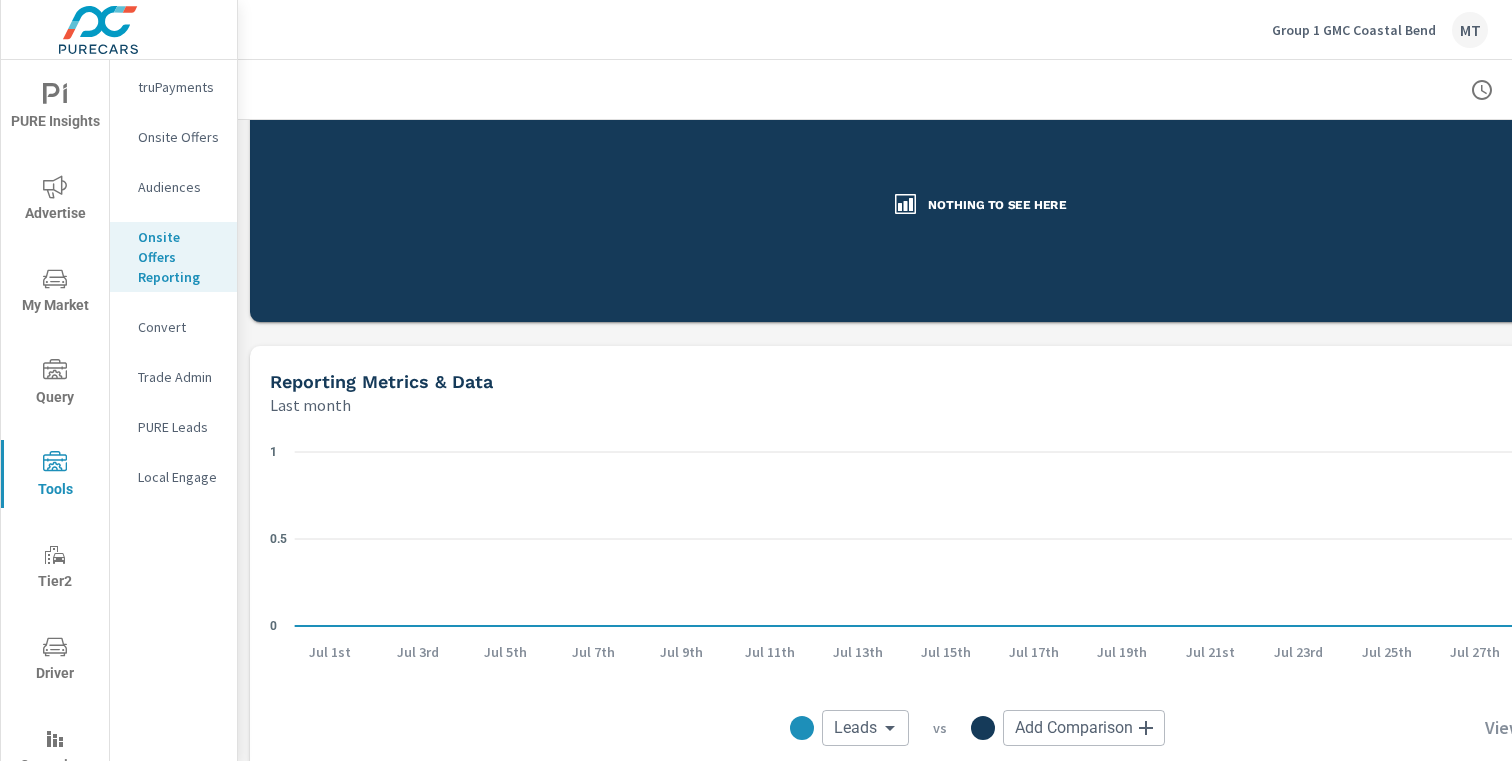 scroll, scrollTop: 0, scrollLeft: 0, axis: both 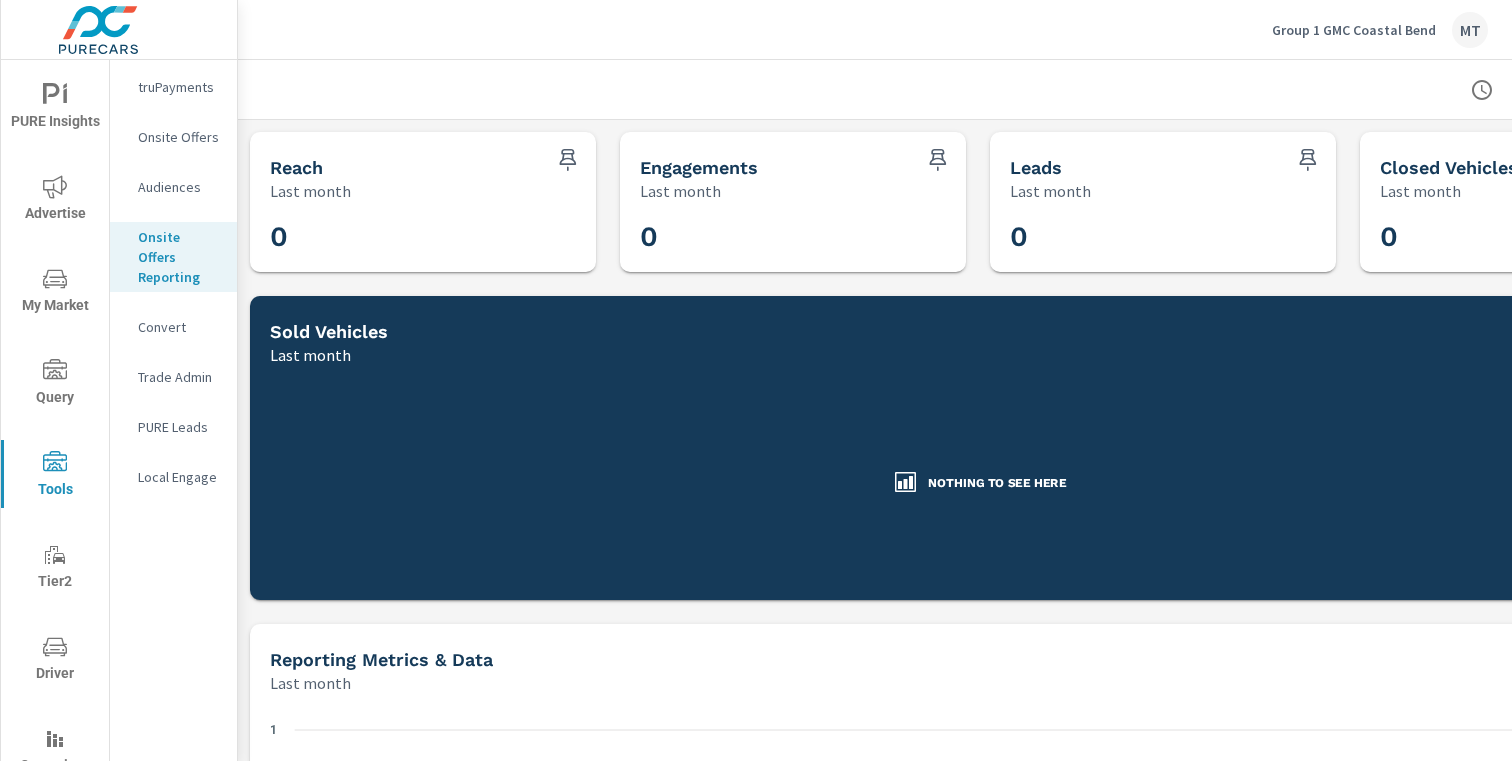 click on "Onsite Offers" at bounding box center [179, 137] 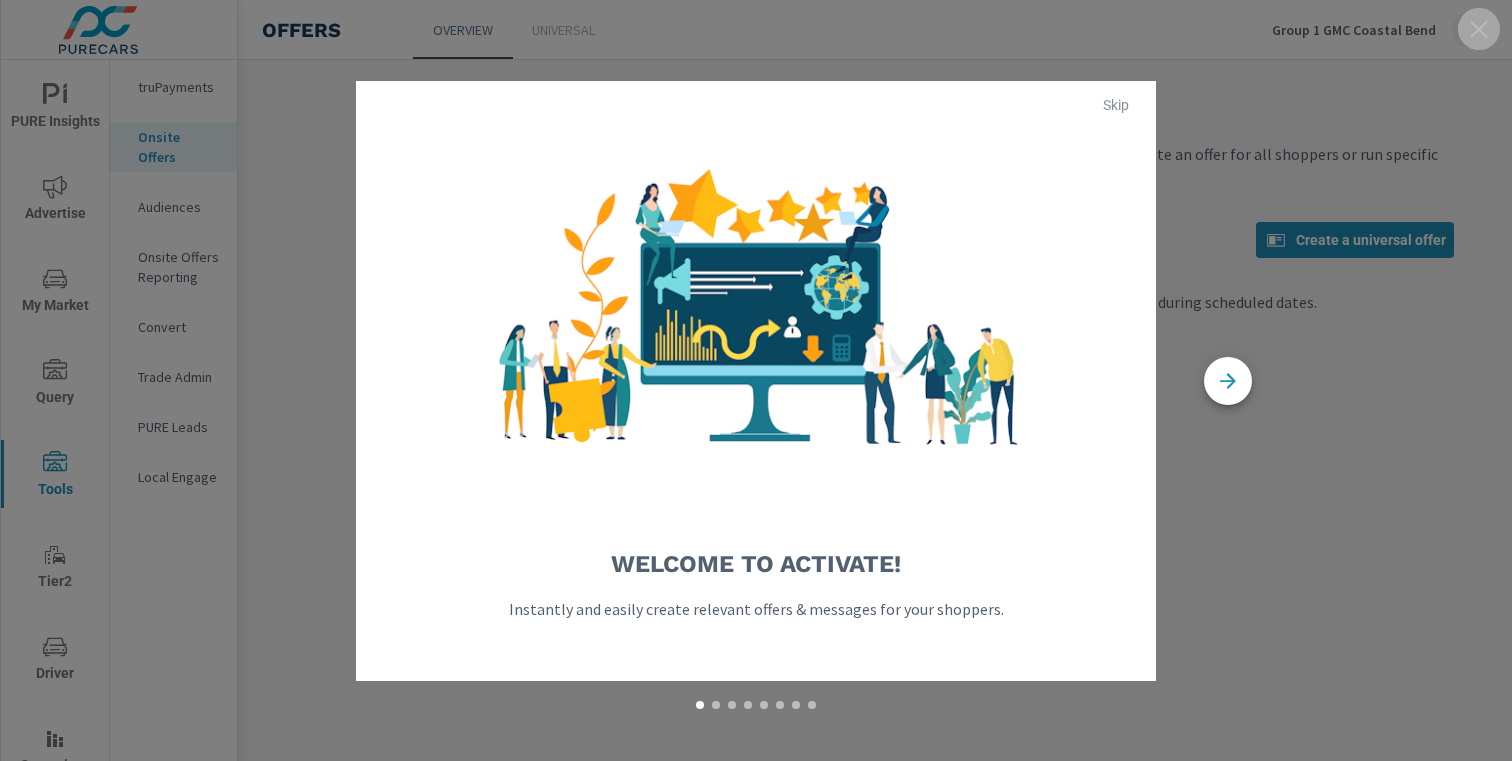 click 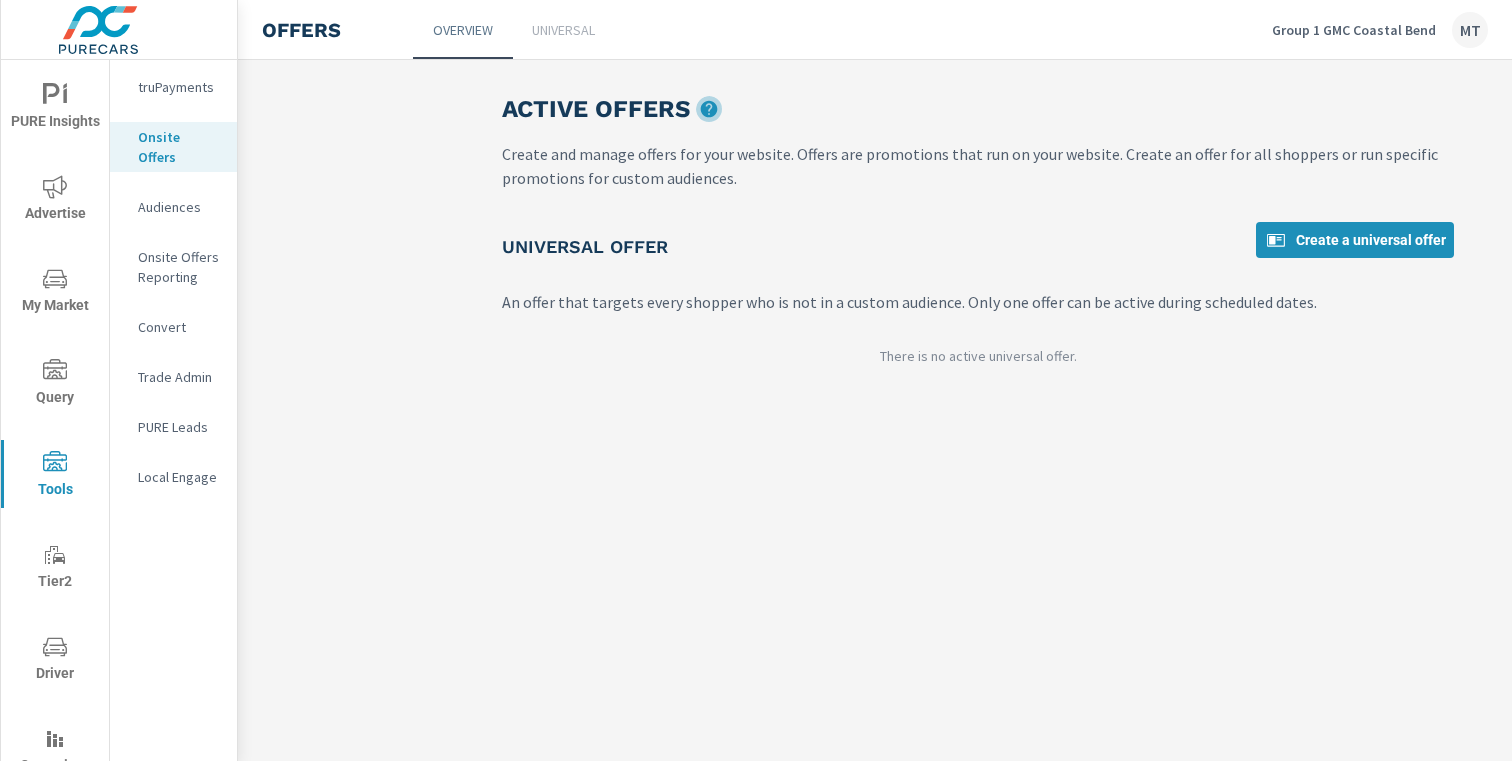 click 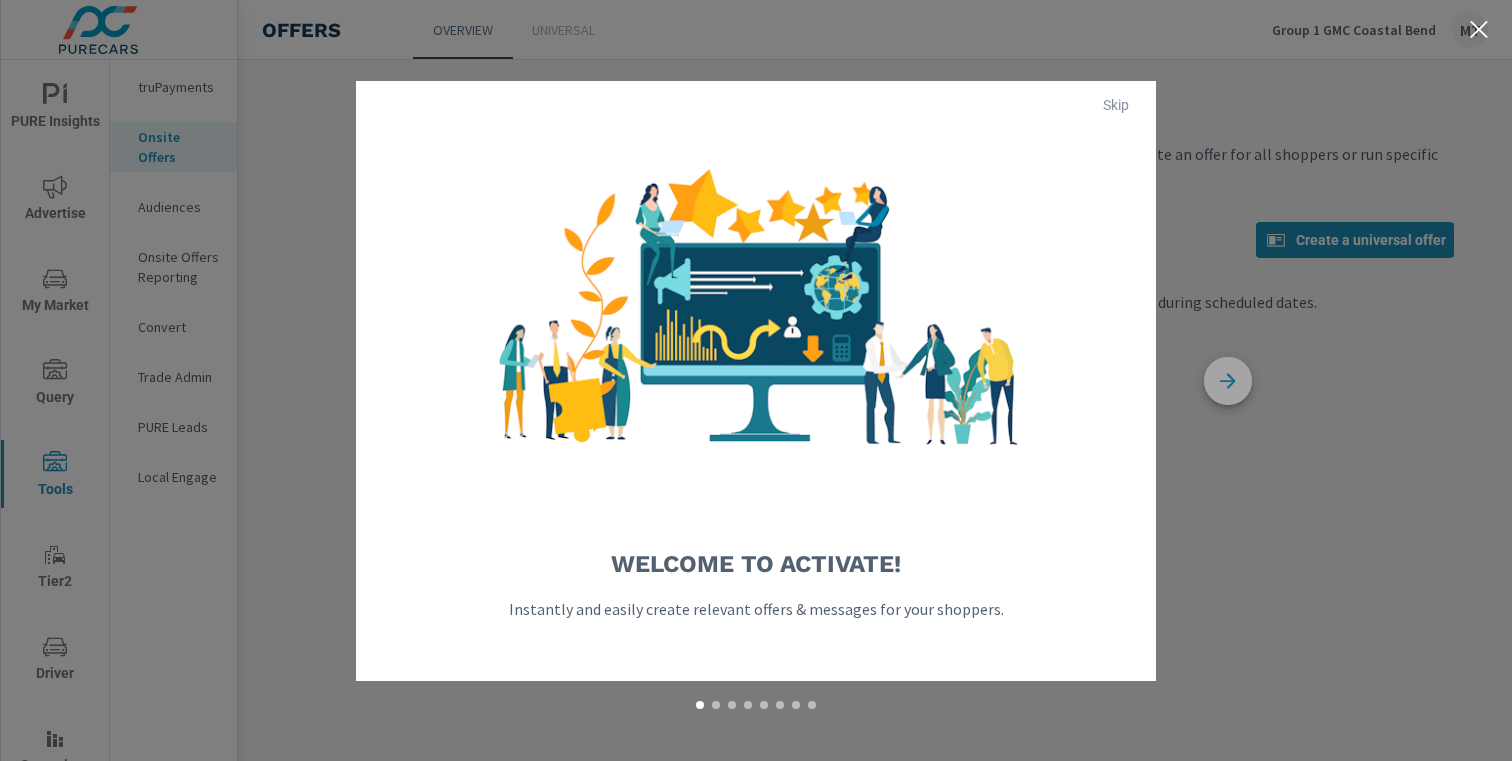 click 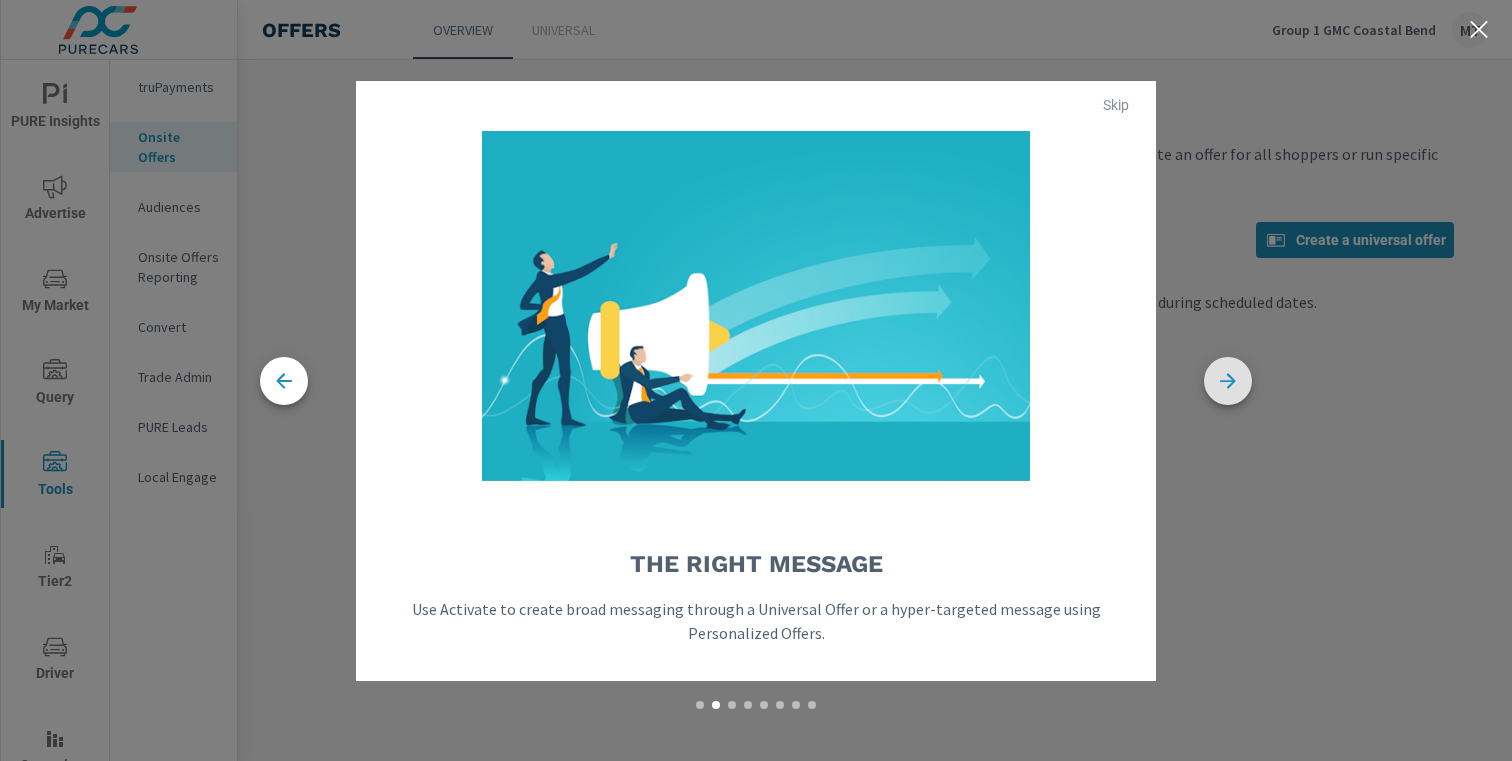 click 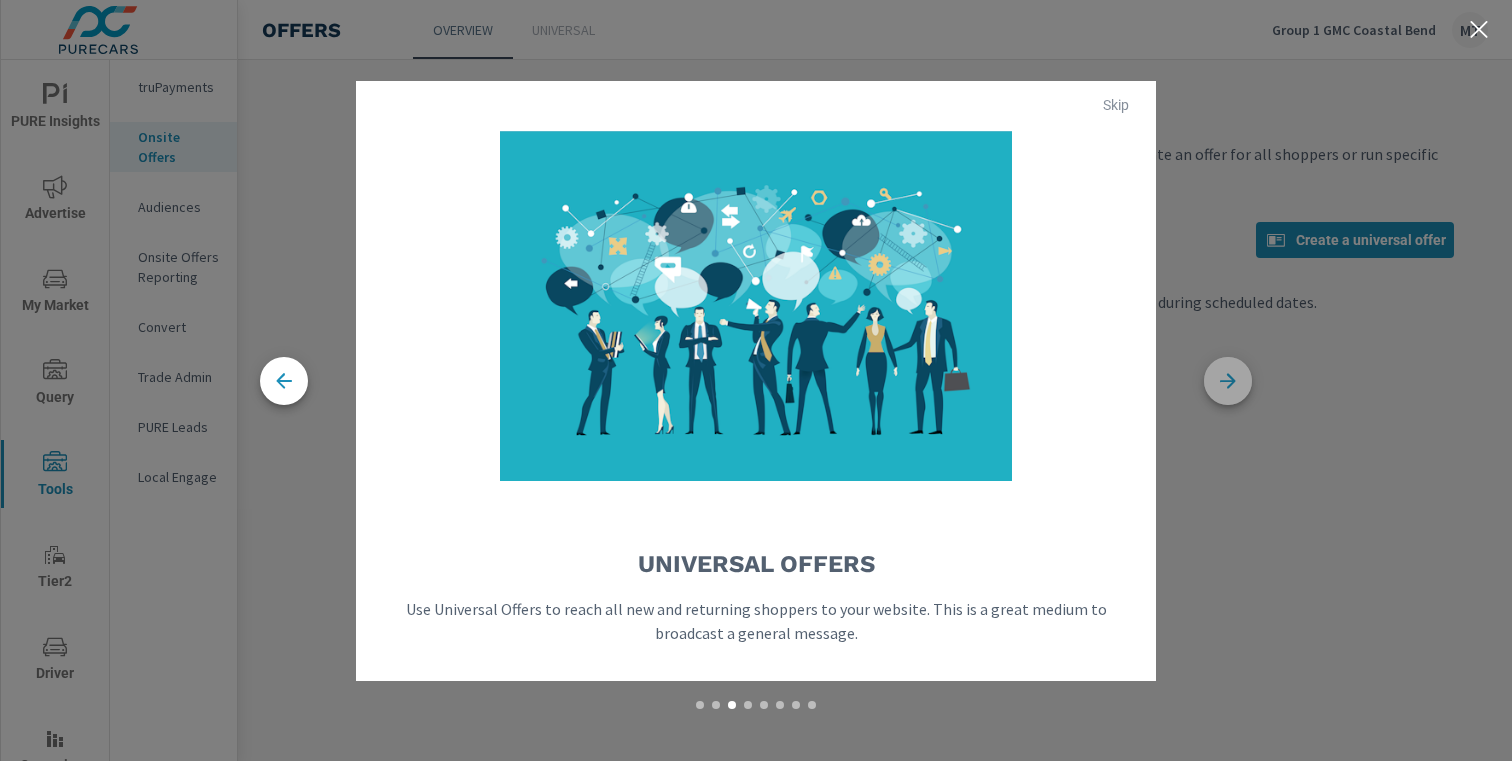 click 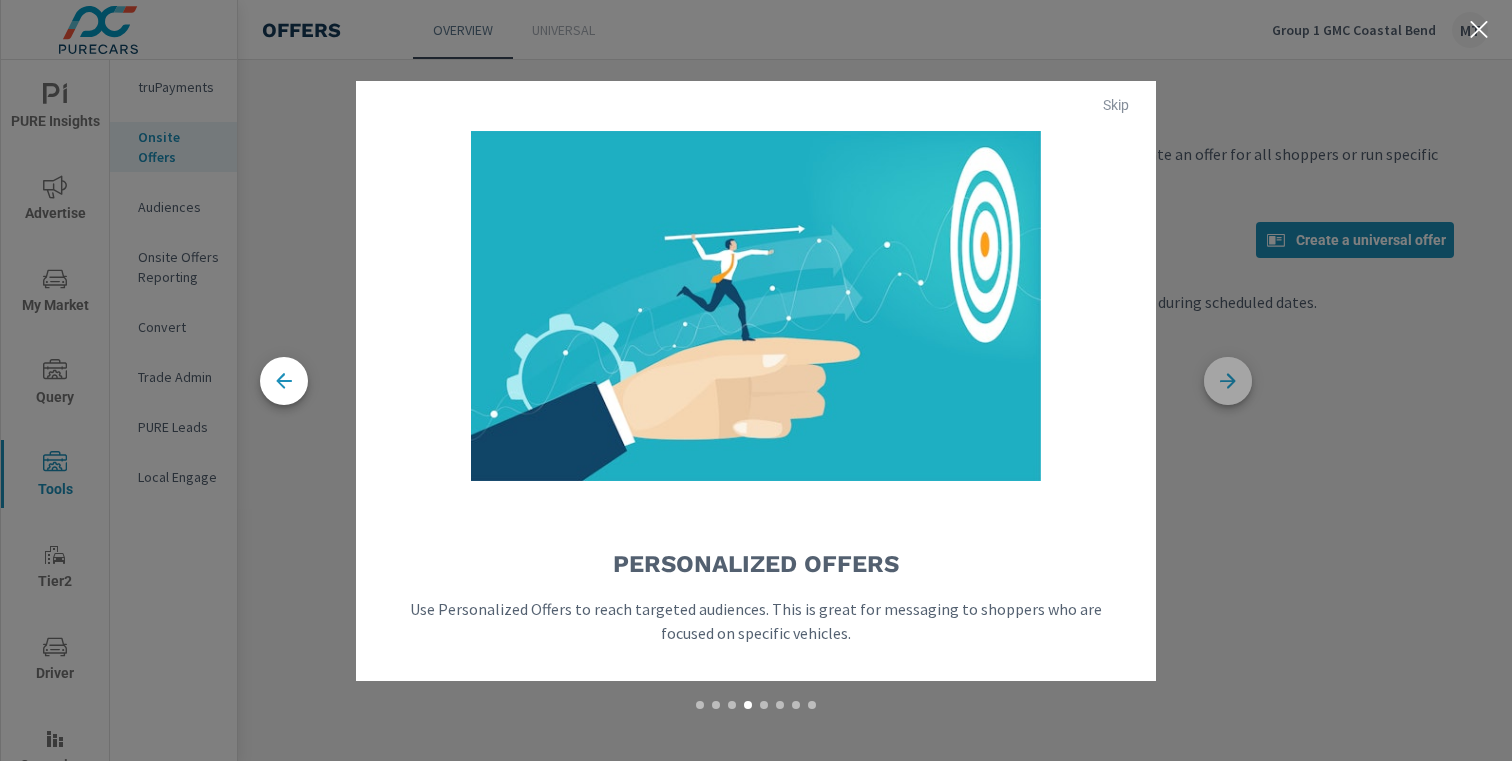 click 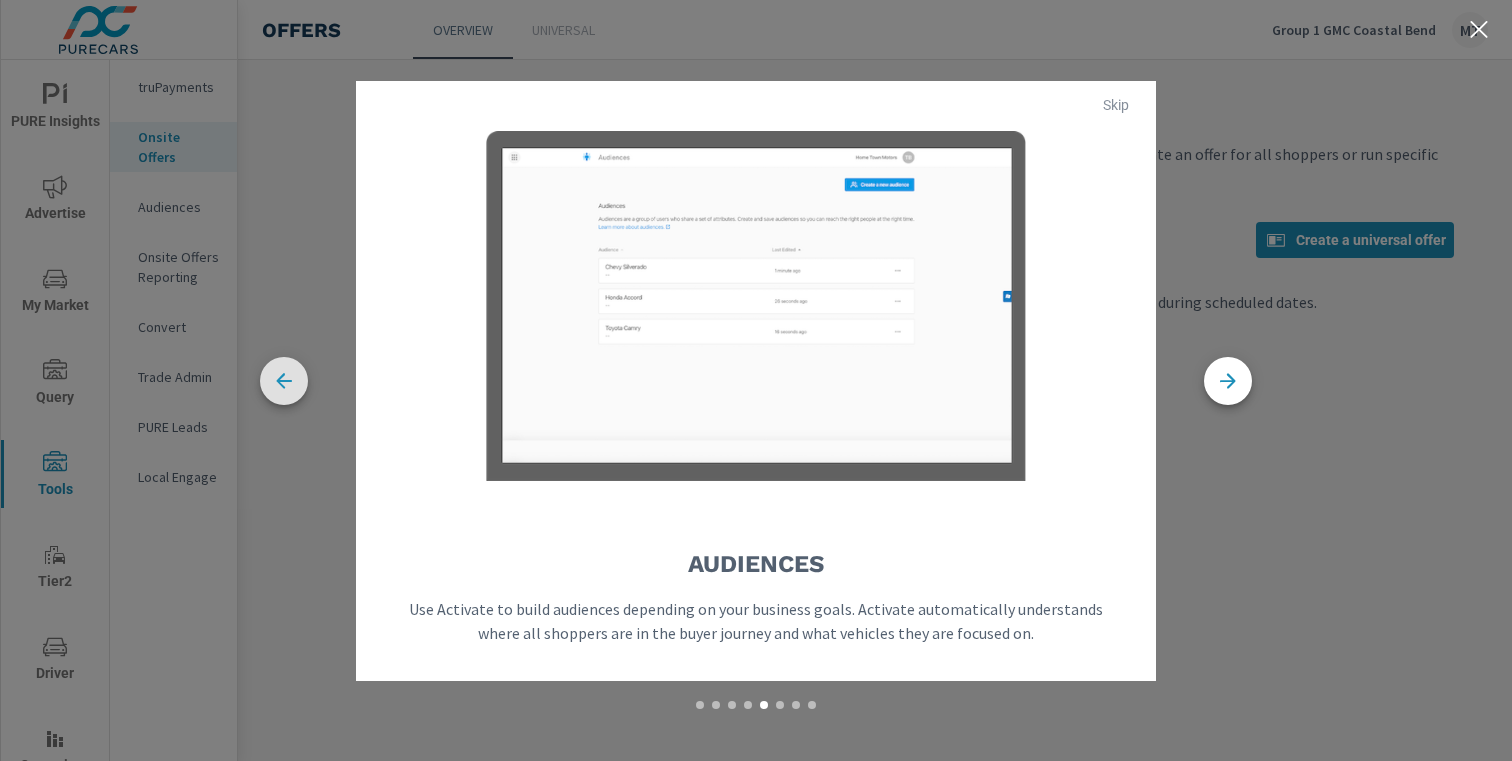click 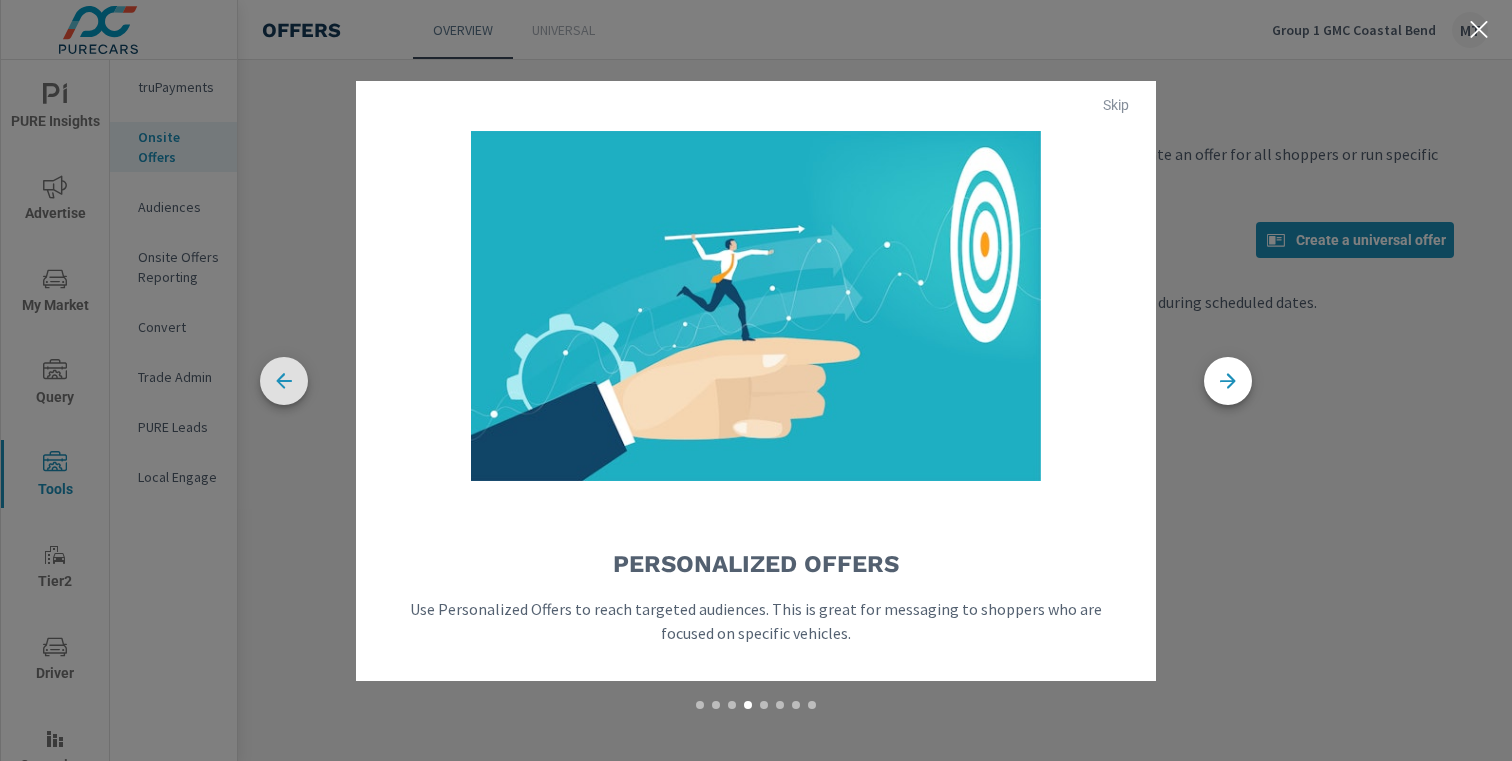 click 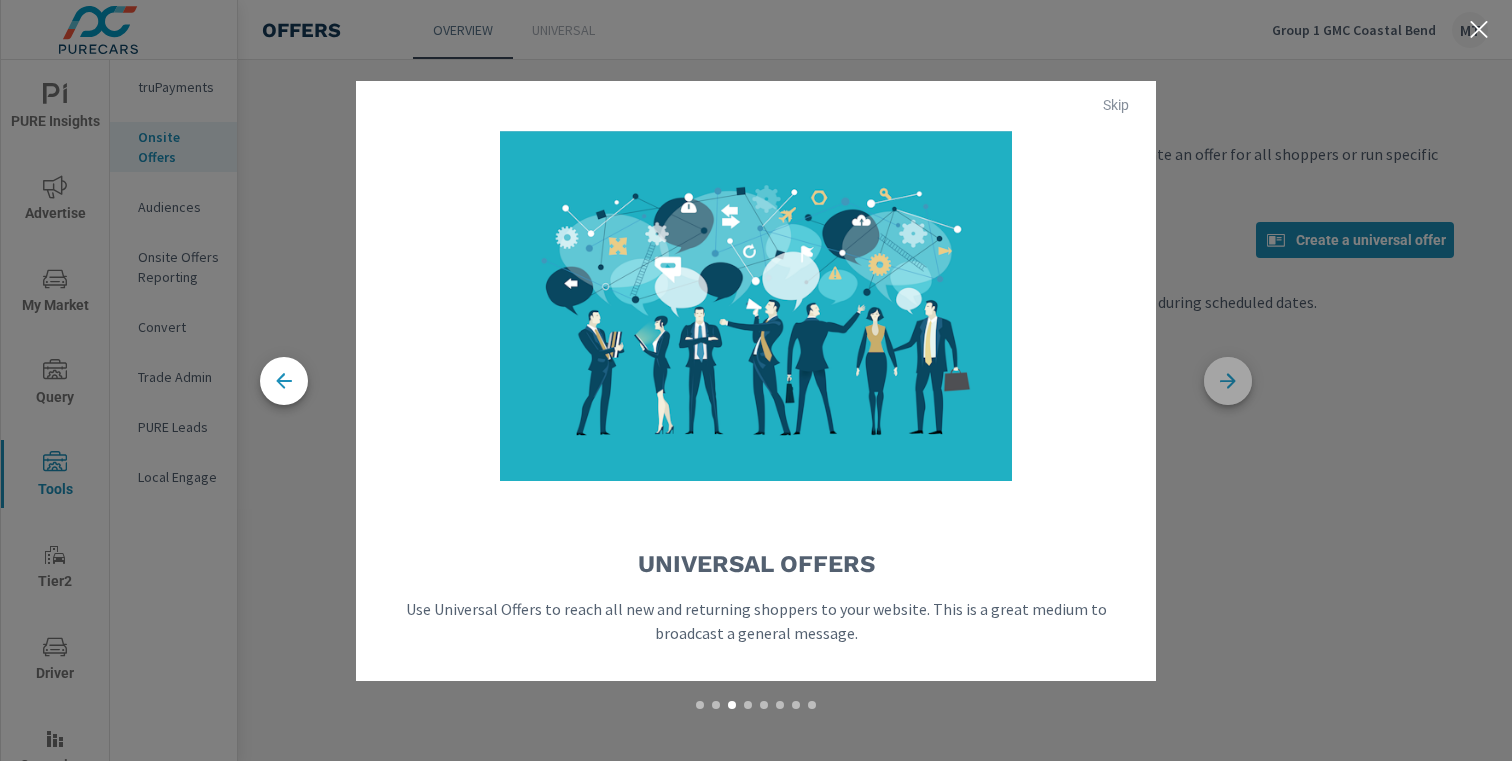 click 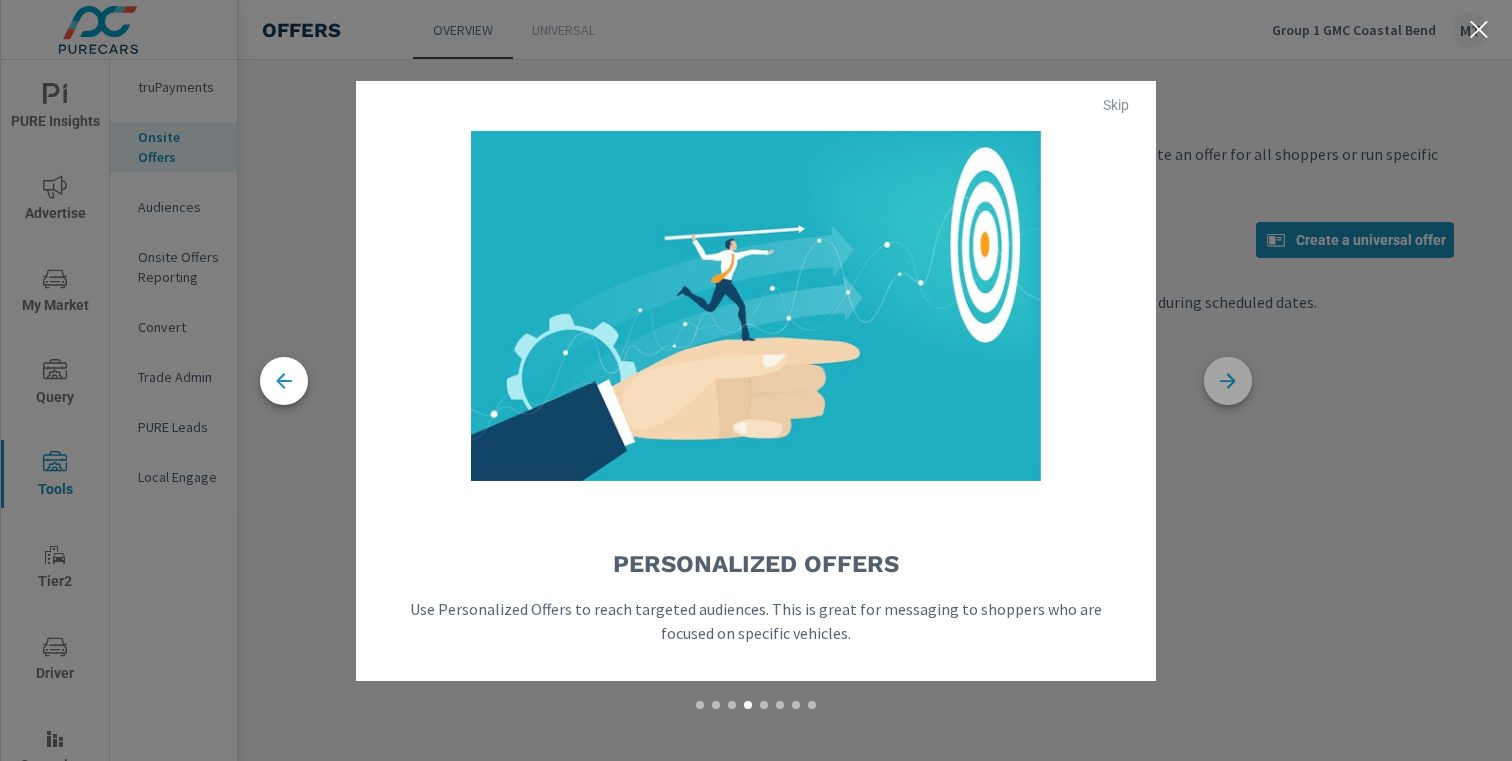 click 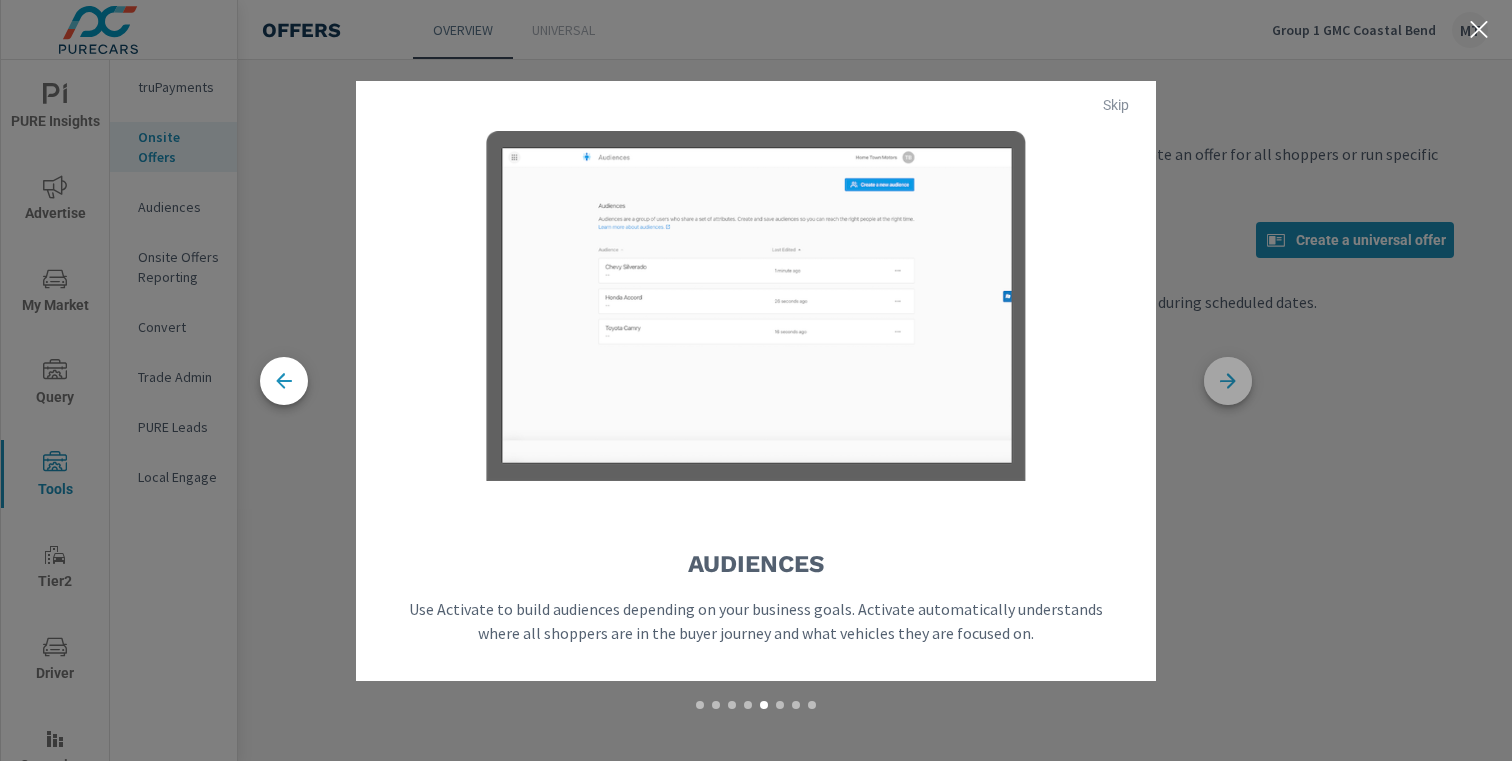 click 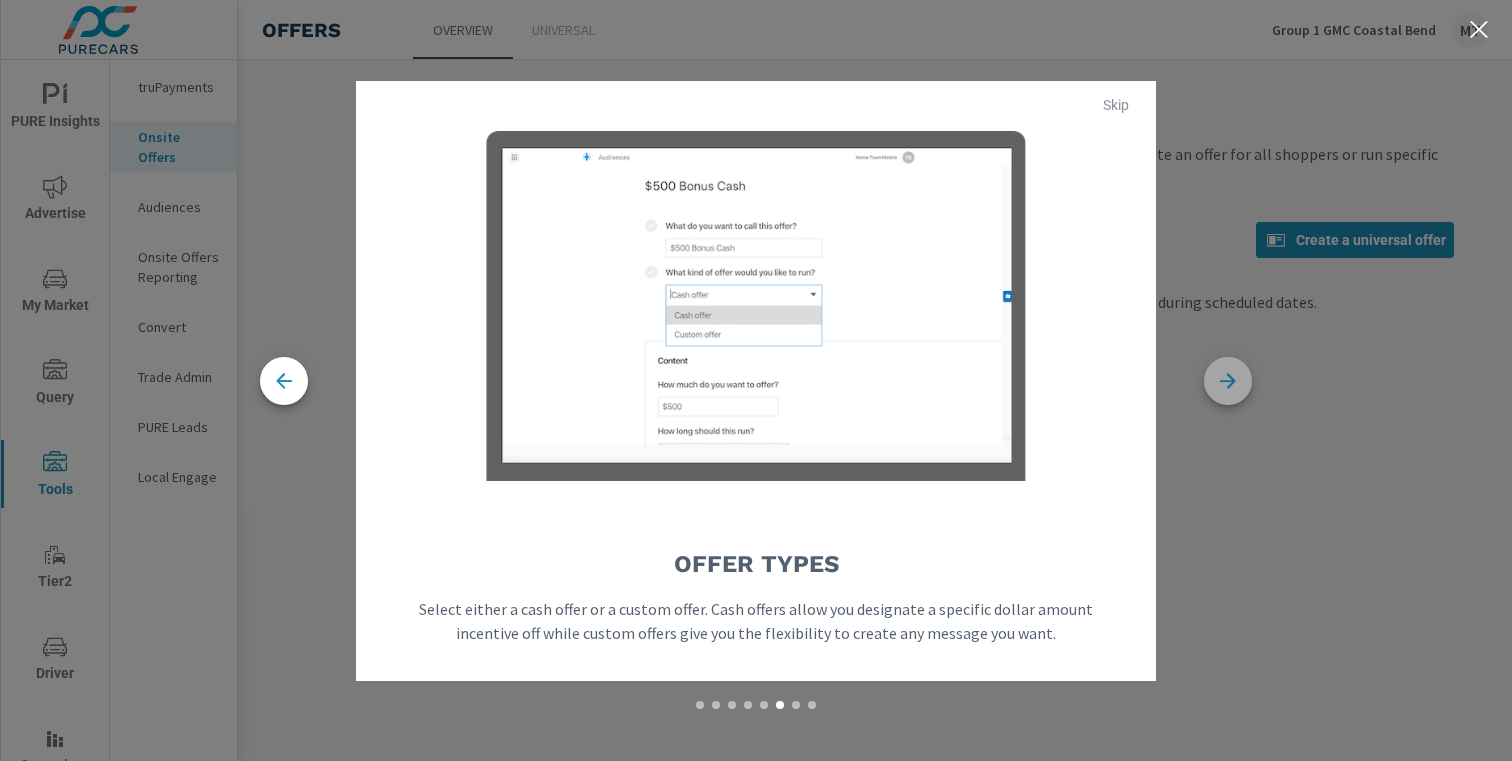 click 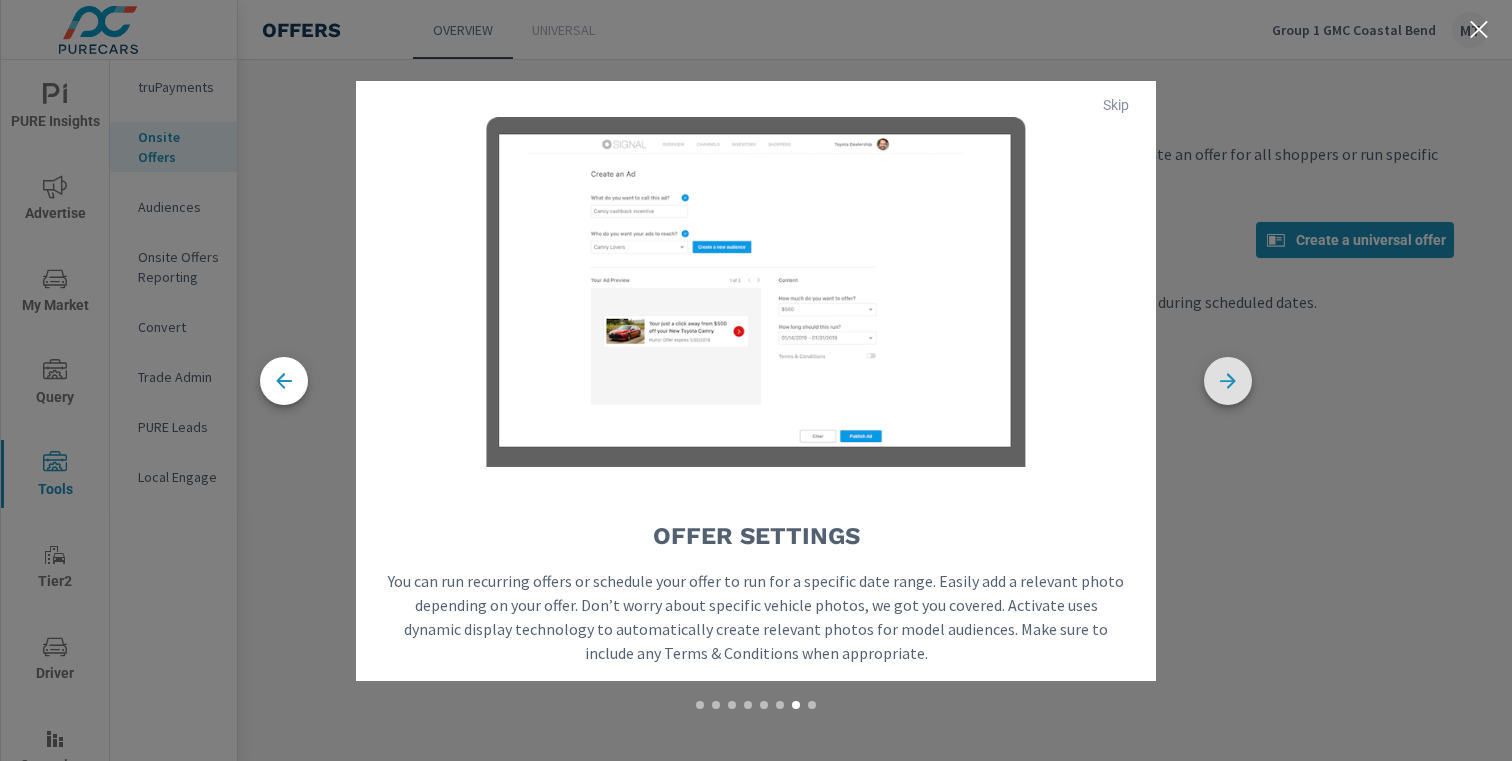 click 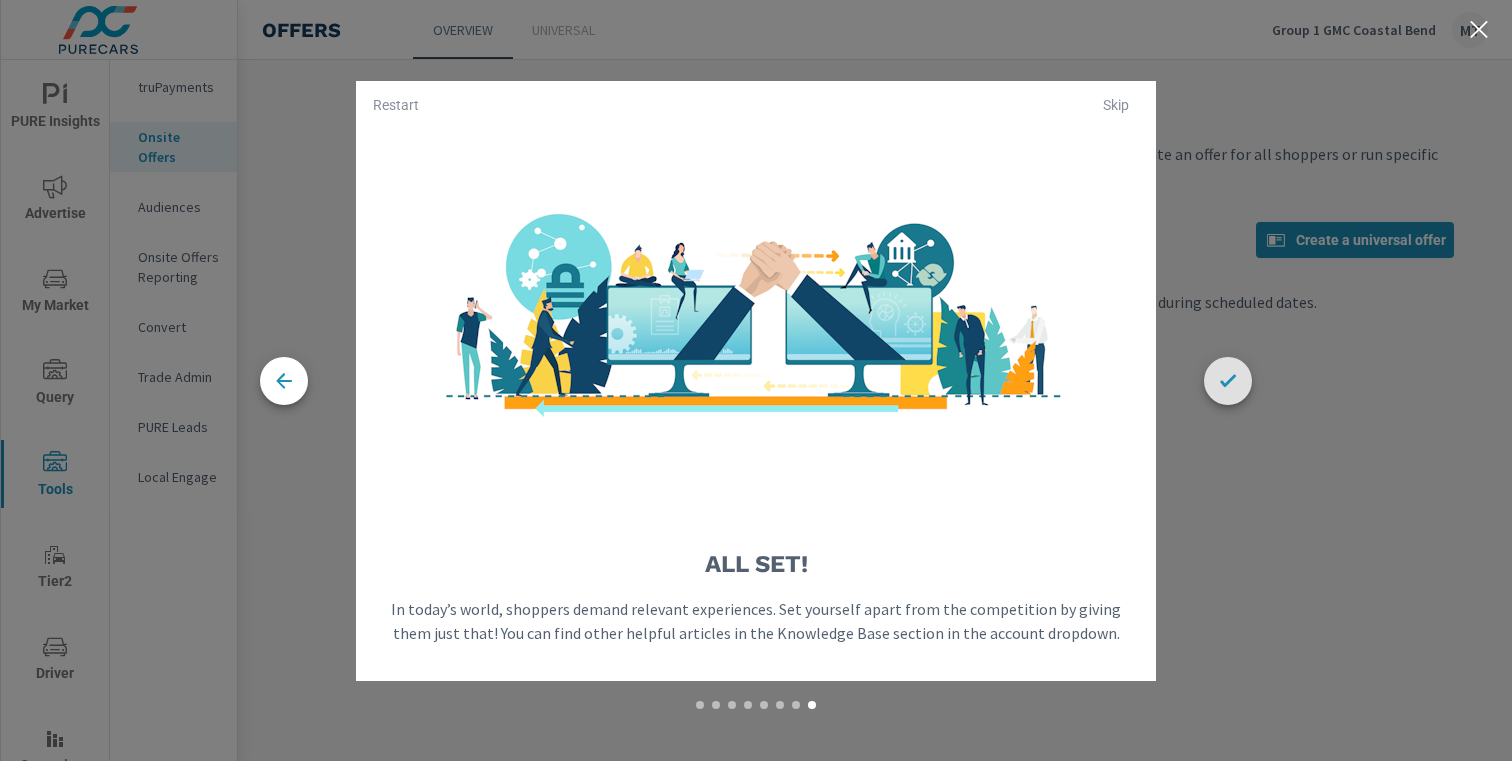click 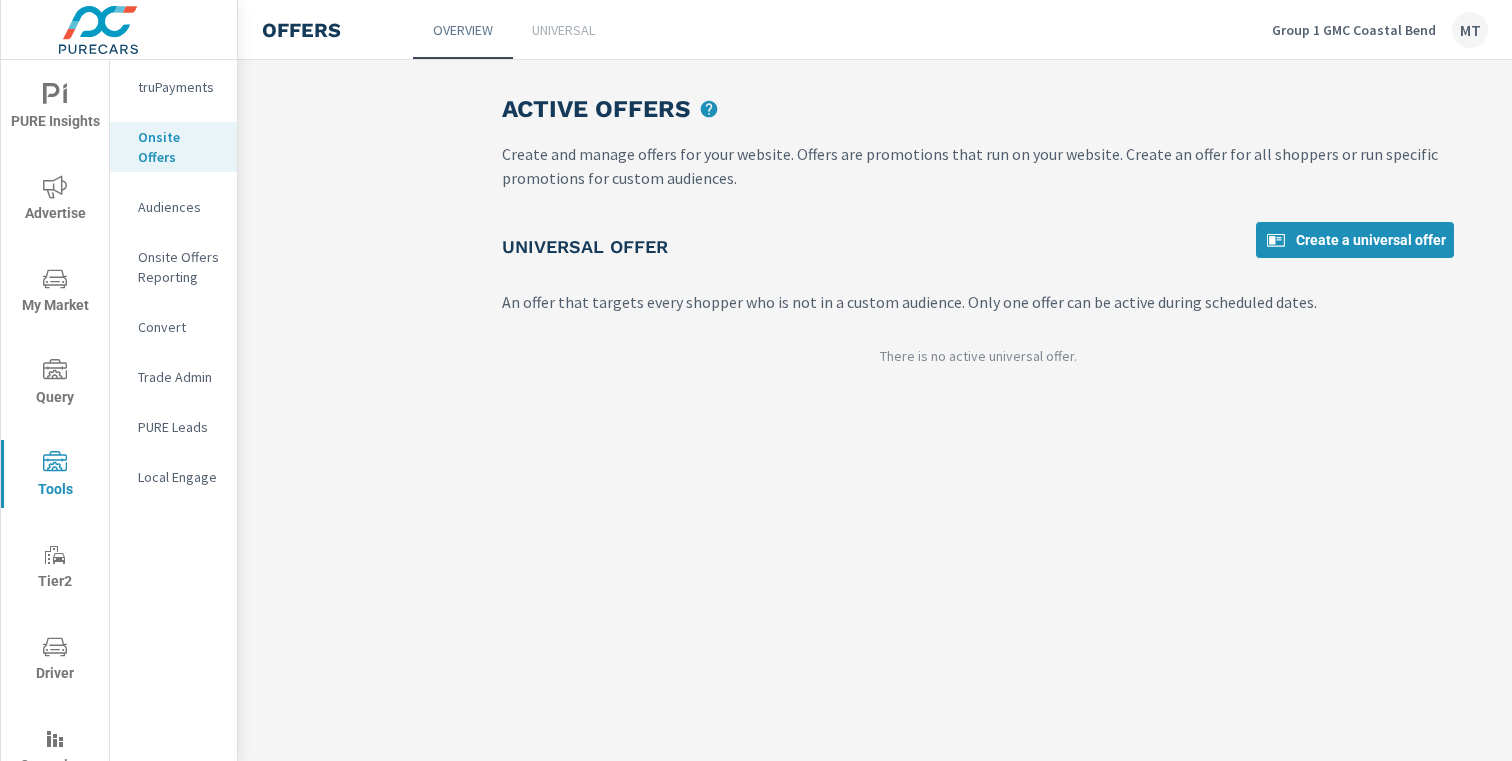 click on "Advertise" at bounding box center [55, 200] 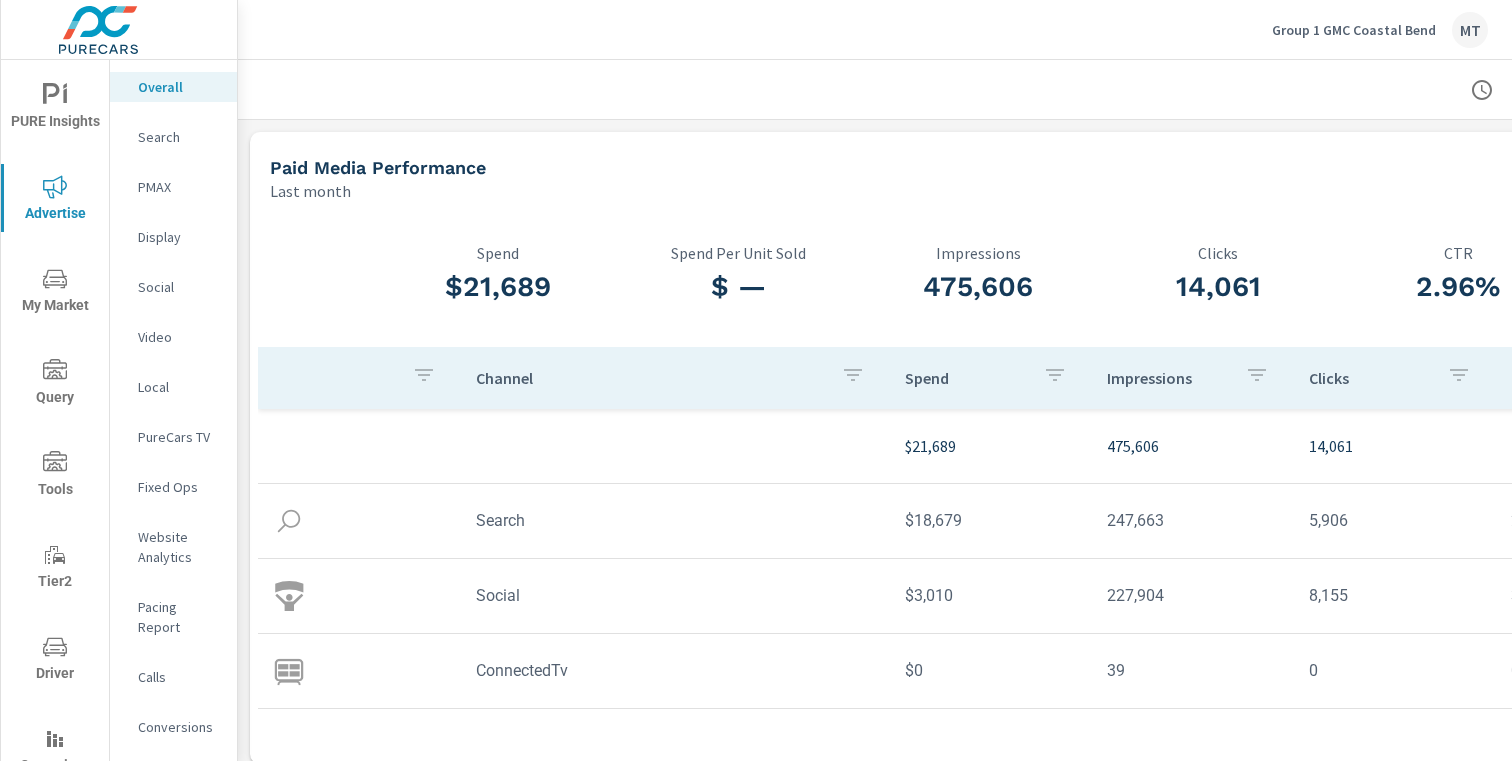 click on "Group 1 GMC Coastal Bend" at bounding box center (1354, 30) 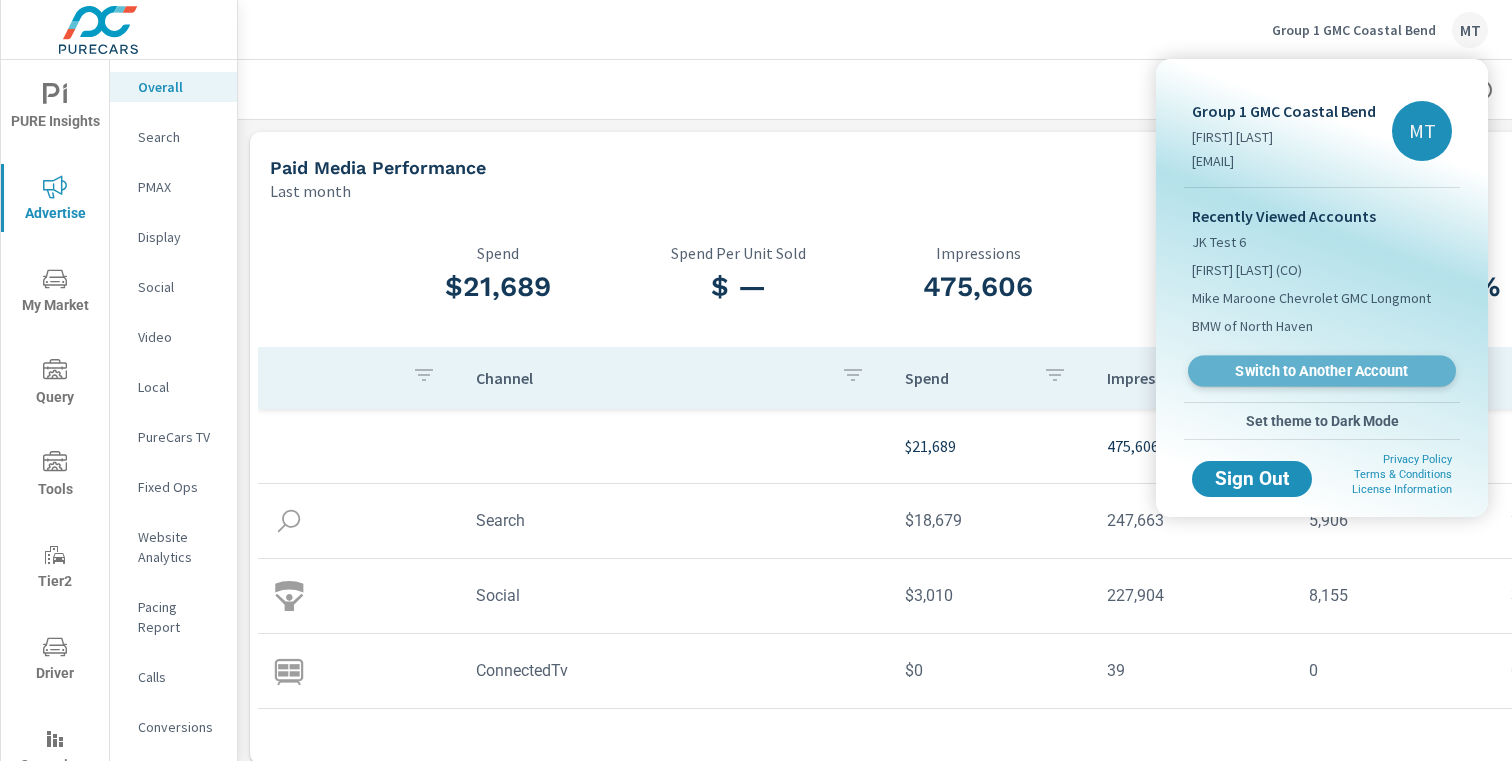 click on "Switch to Another Account" at bounding box center (1321, 371) 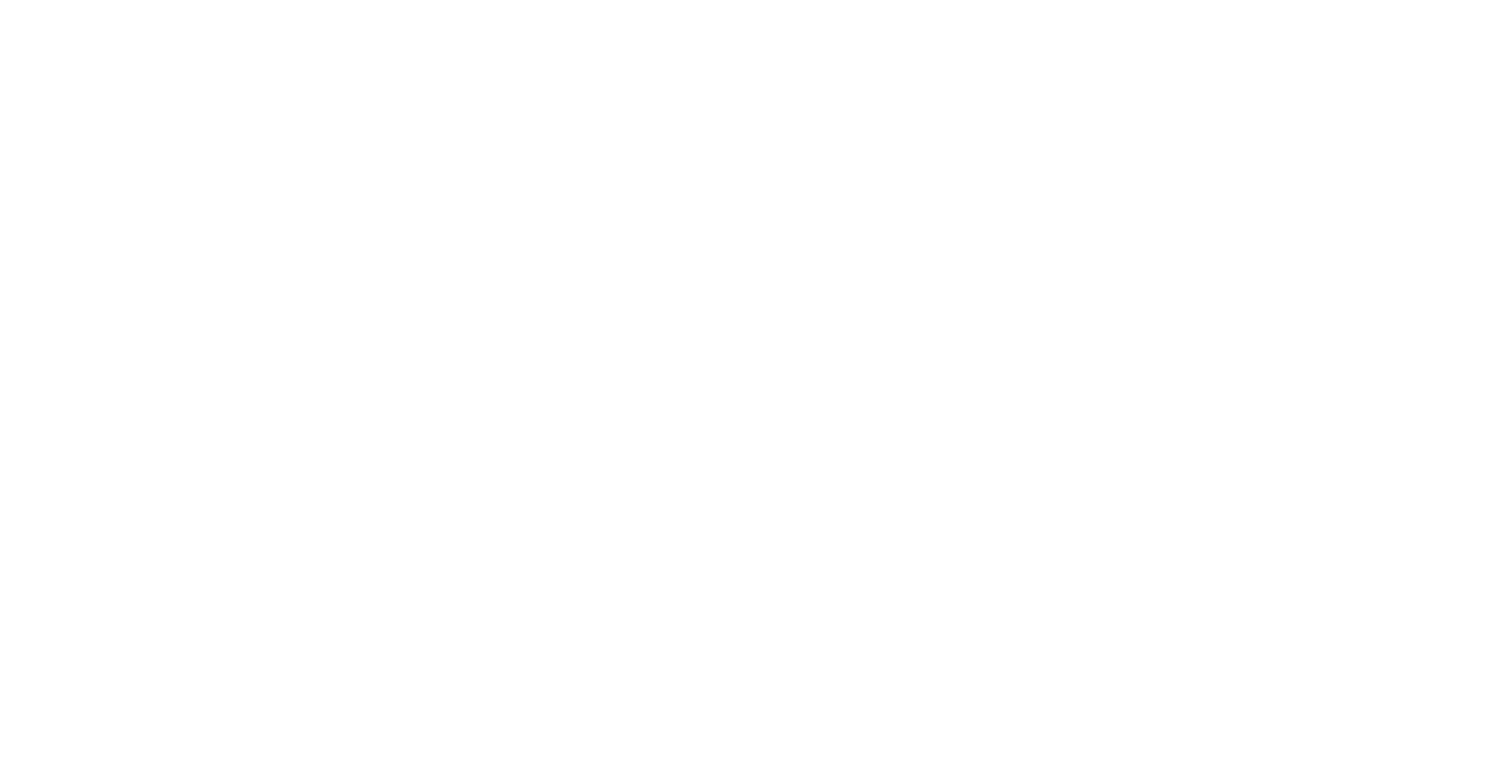 scroll, scrollTop: 0, scrollLeft: 0, axis: both 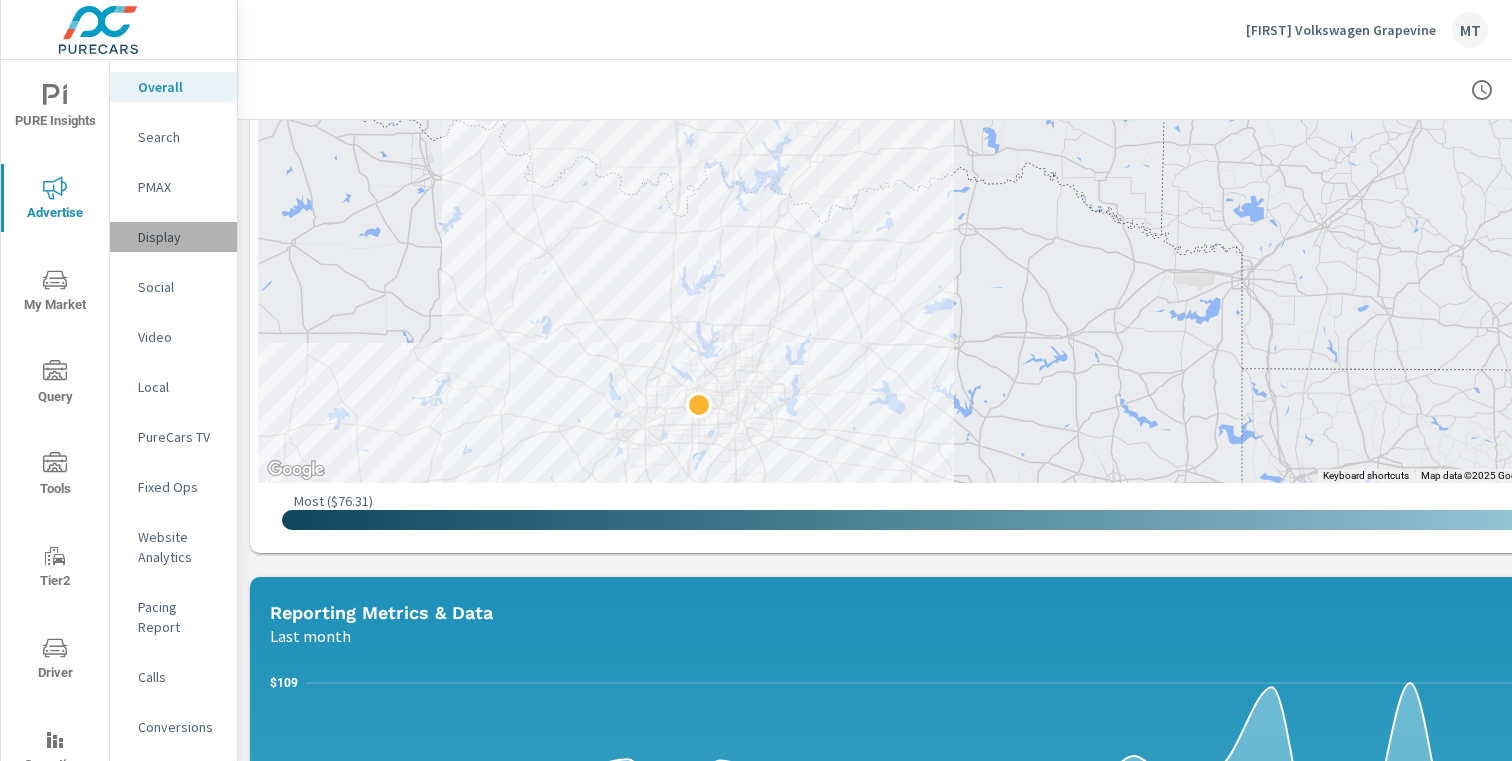 click on "Display" at bounding box center (179, 237) 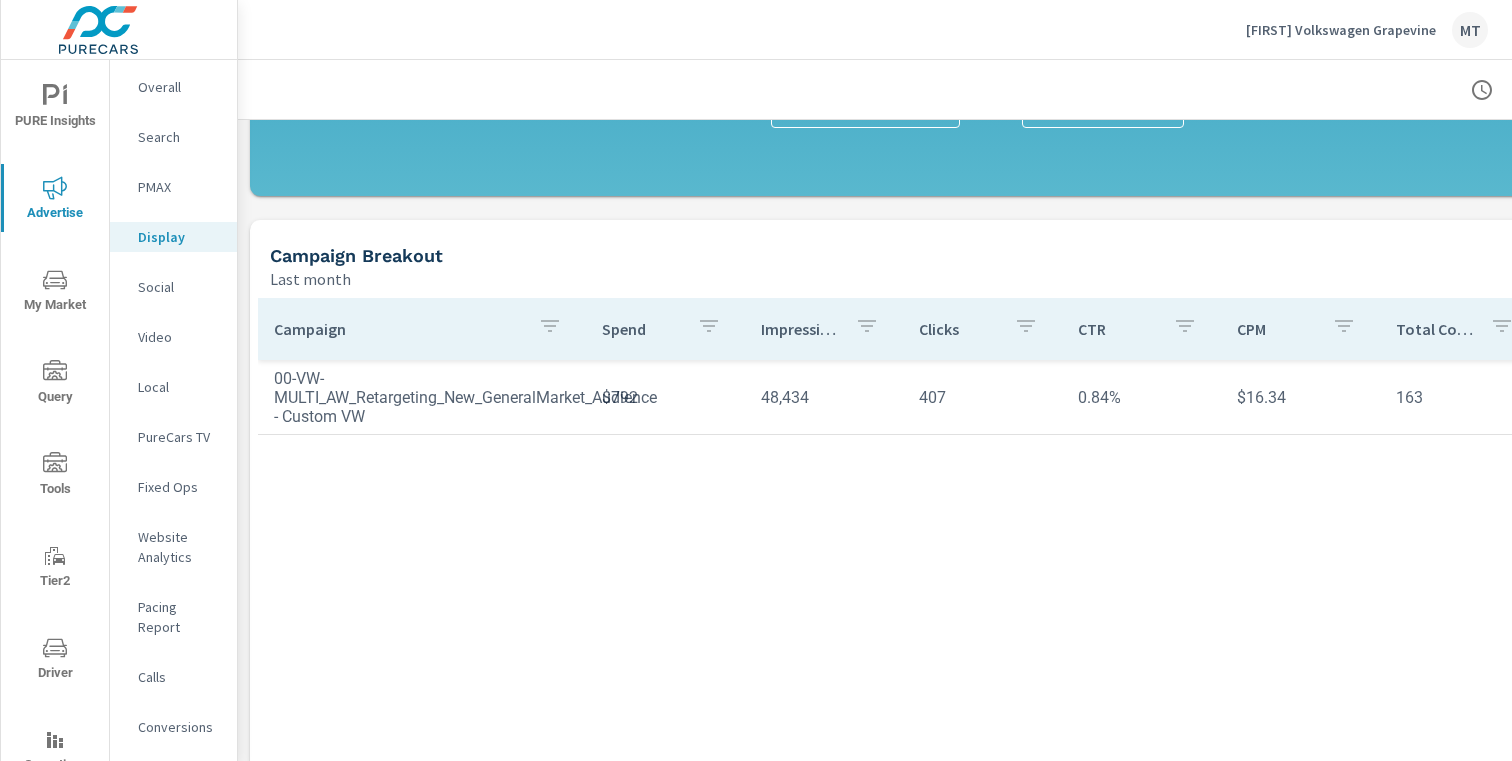 scroll, scrollTop: 671, scrollLeft: 0, axis: vertical 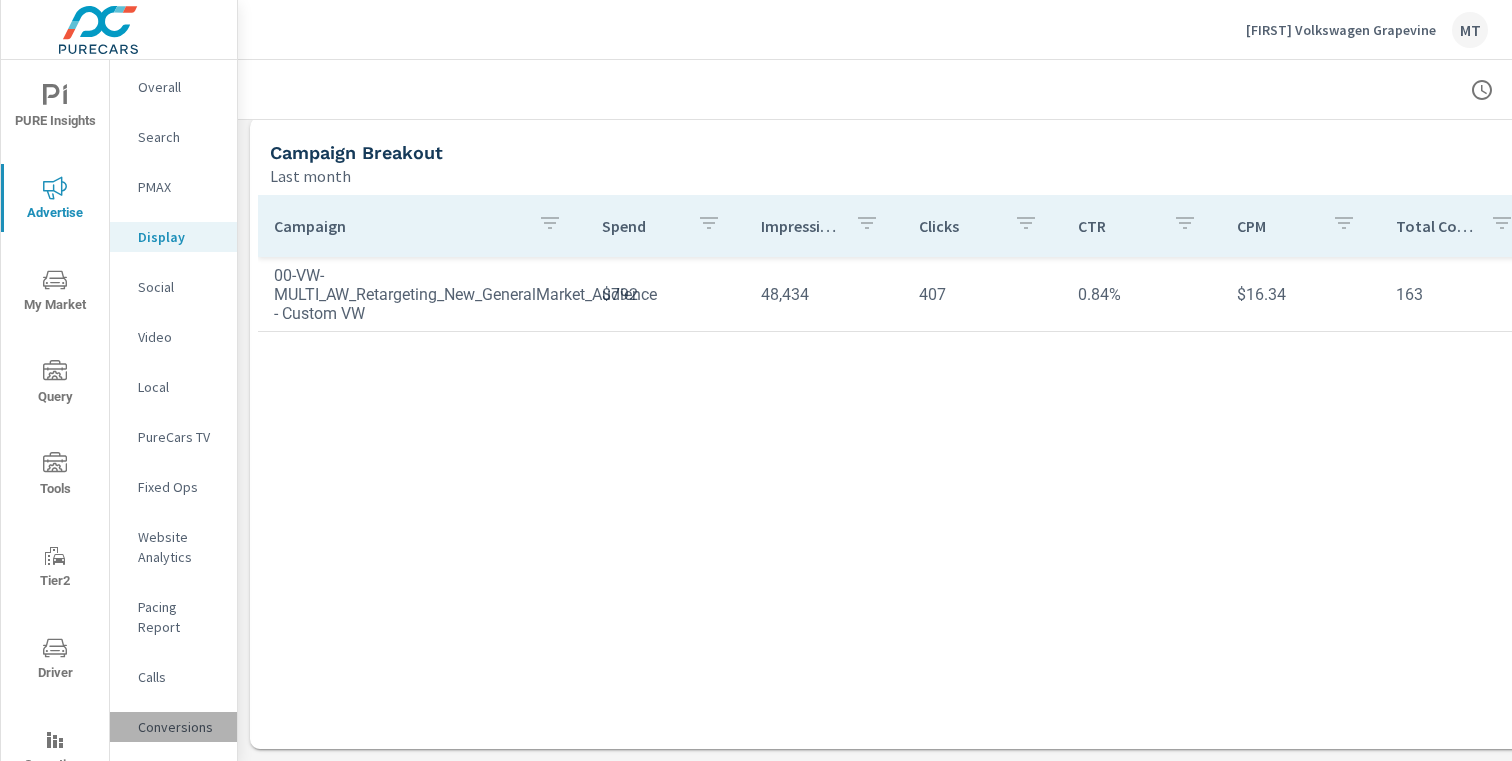 click on "Conversions" at bounding box center [179, 727] 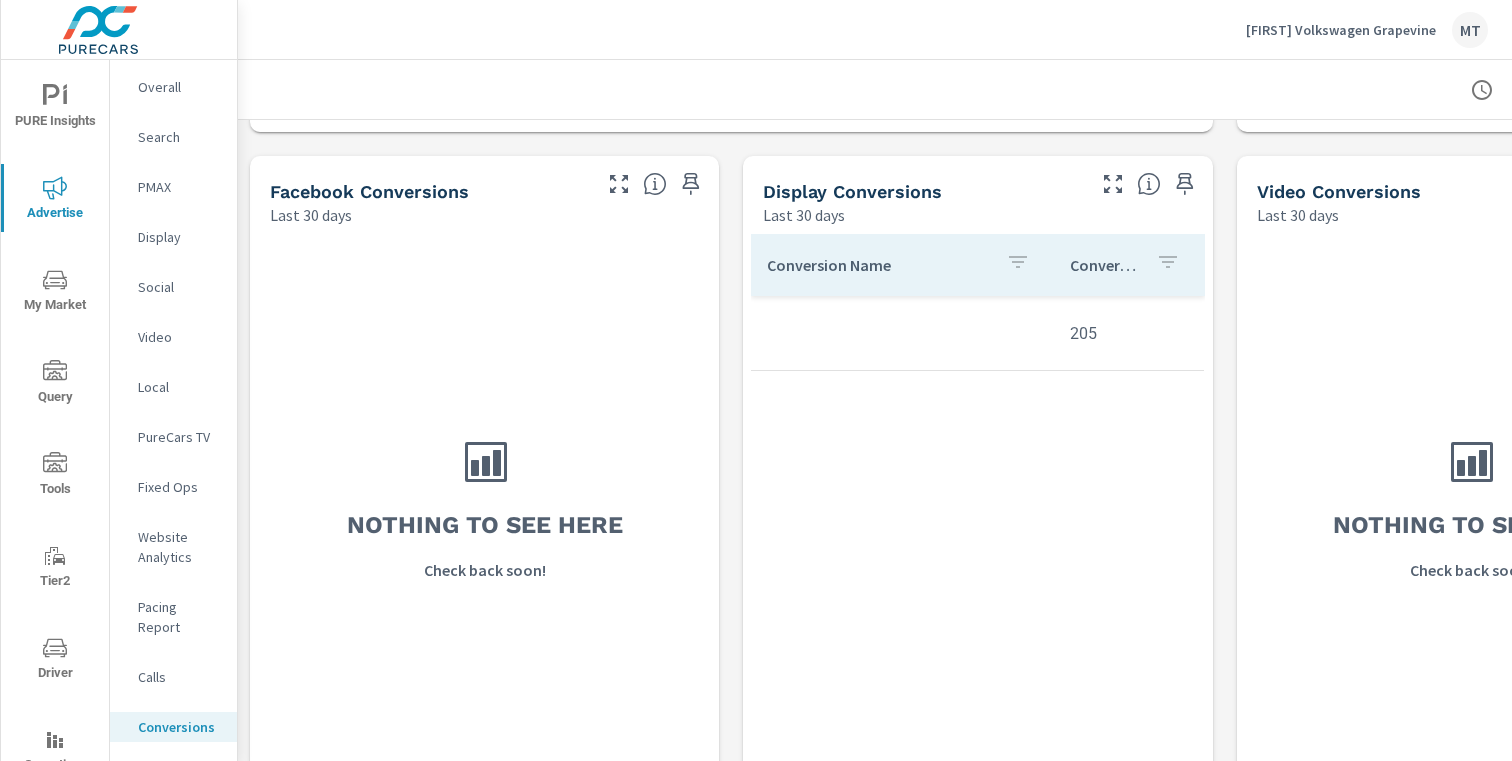 scroll, scrollTop: 1491, scrollLeft: 0, axis: vertical 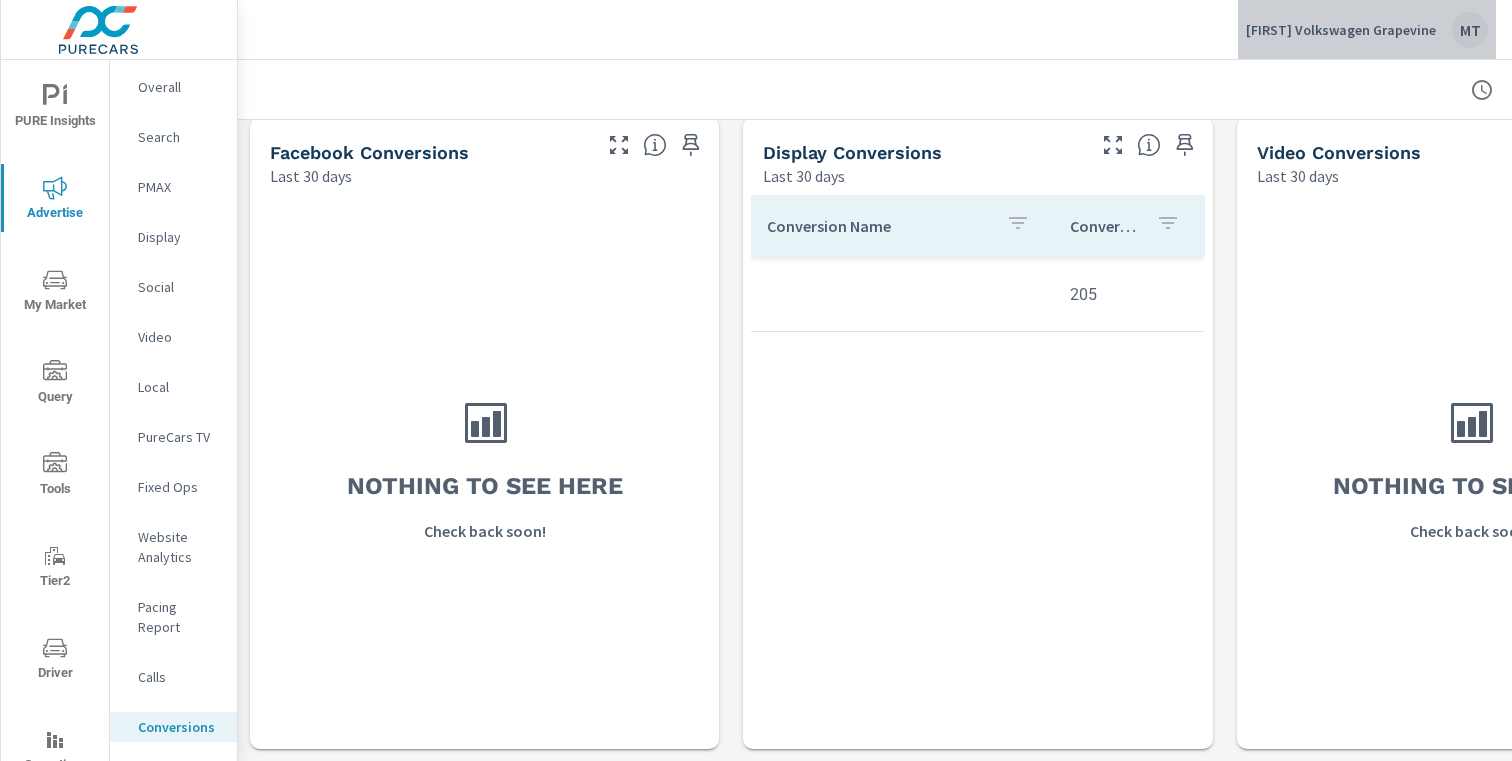 click on "Principle Volkswagen Grapevine" at bounding box center [1341, 30] 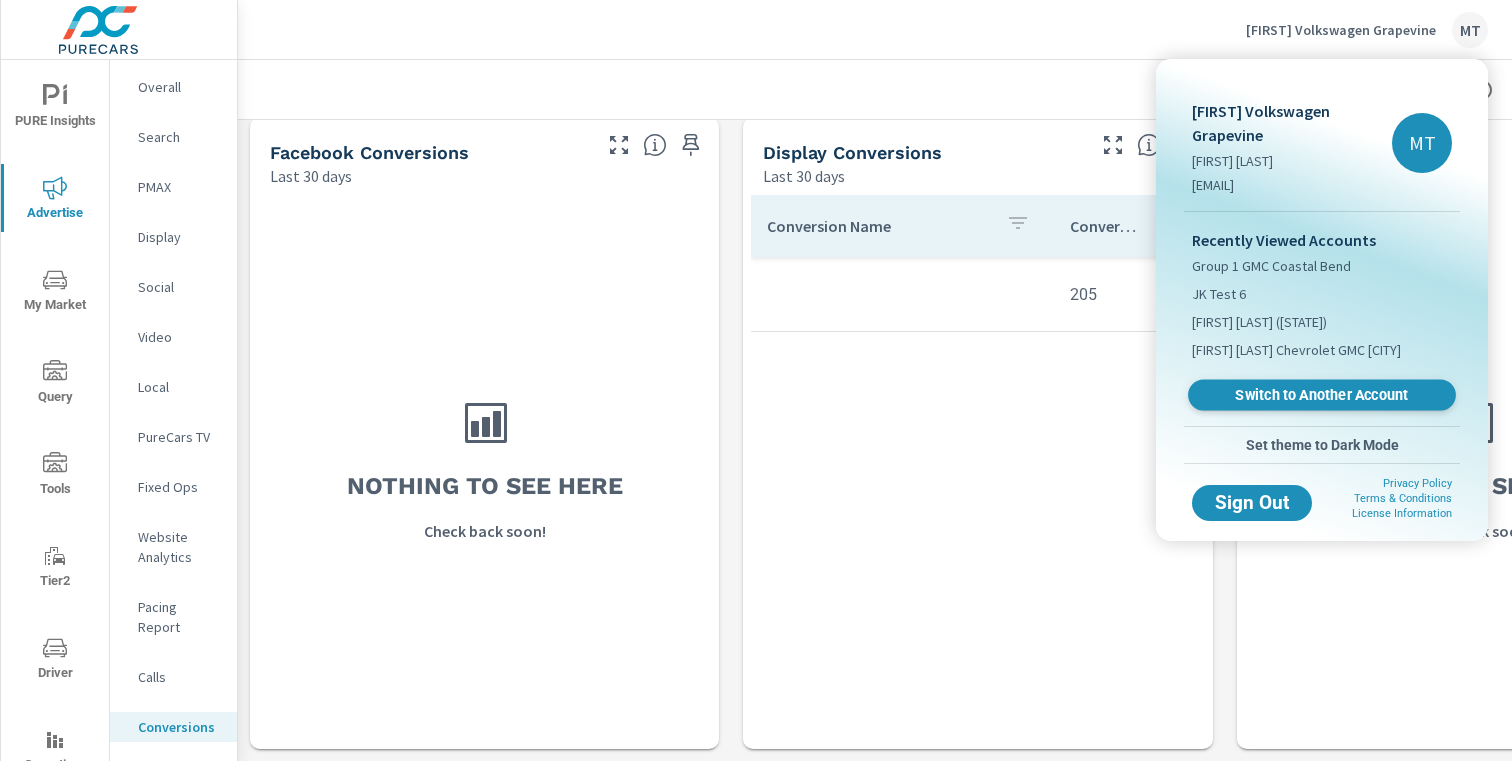 click on "Switch to Another Account" at bounding box center [1321, 395] 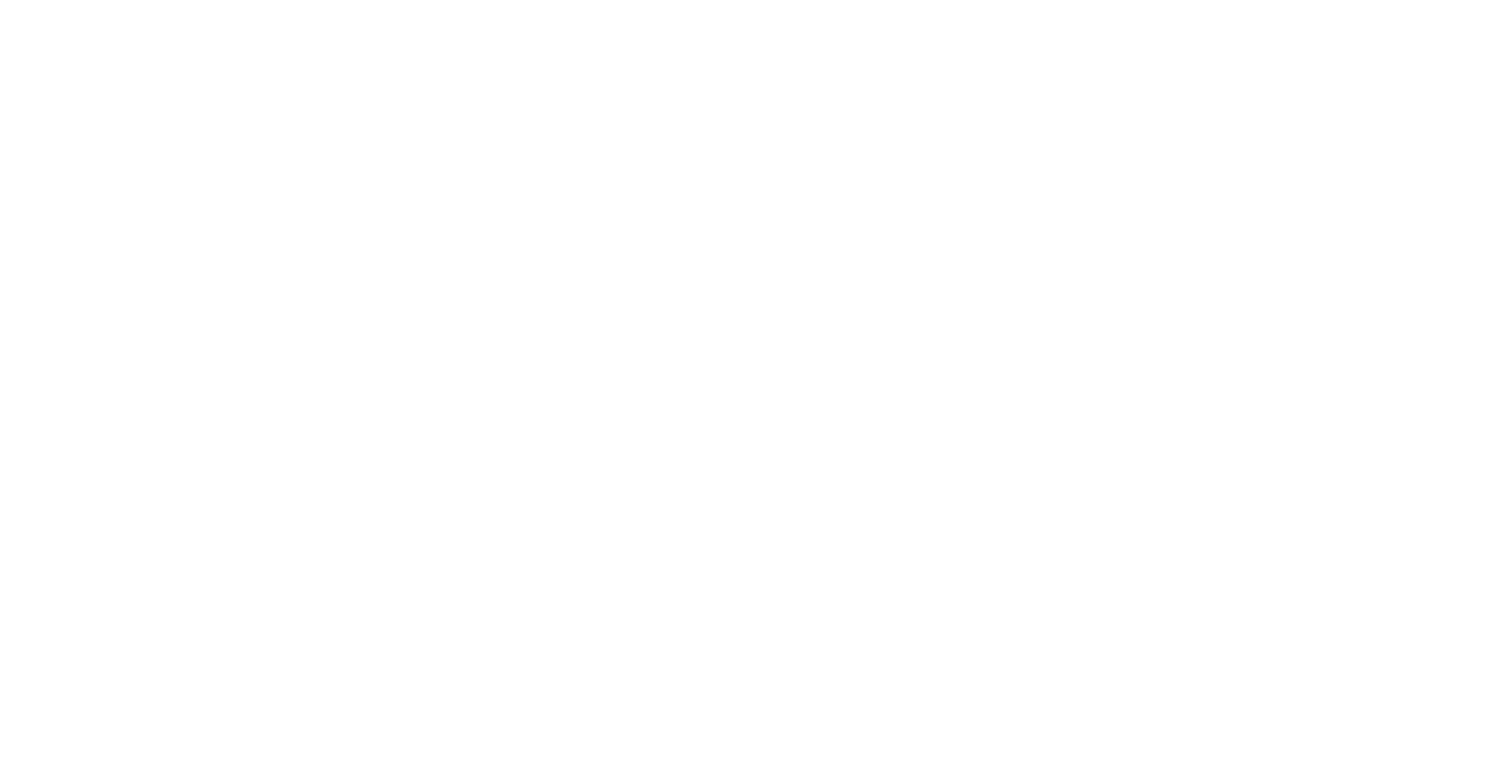 scroll, scrollTop: 0, scrollLeft: 0, axis: both 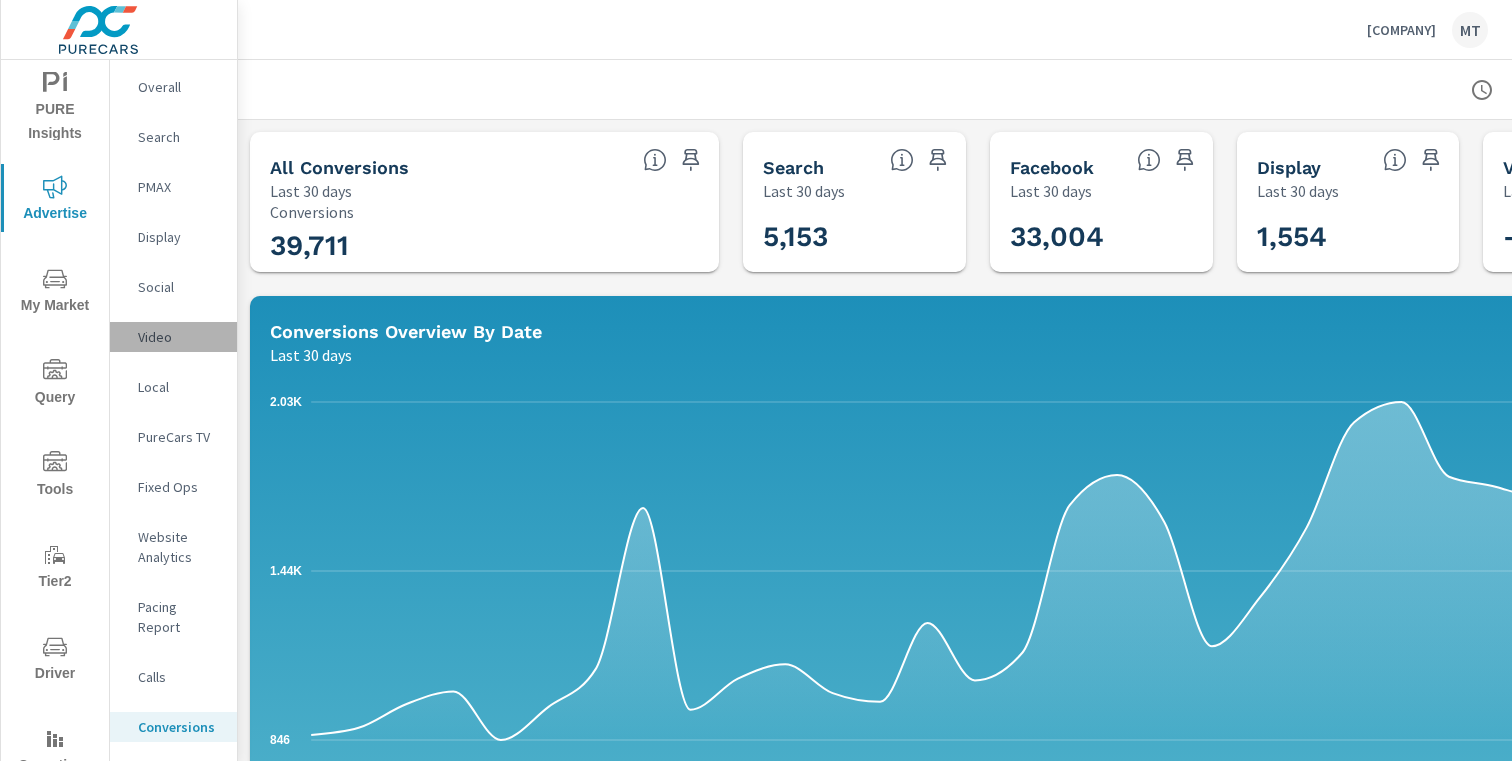click on "Video" at bounding box center [179, 337] 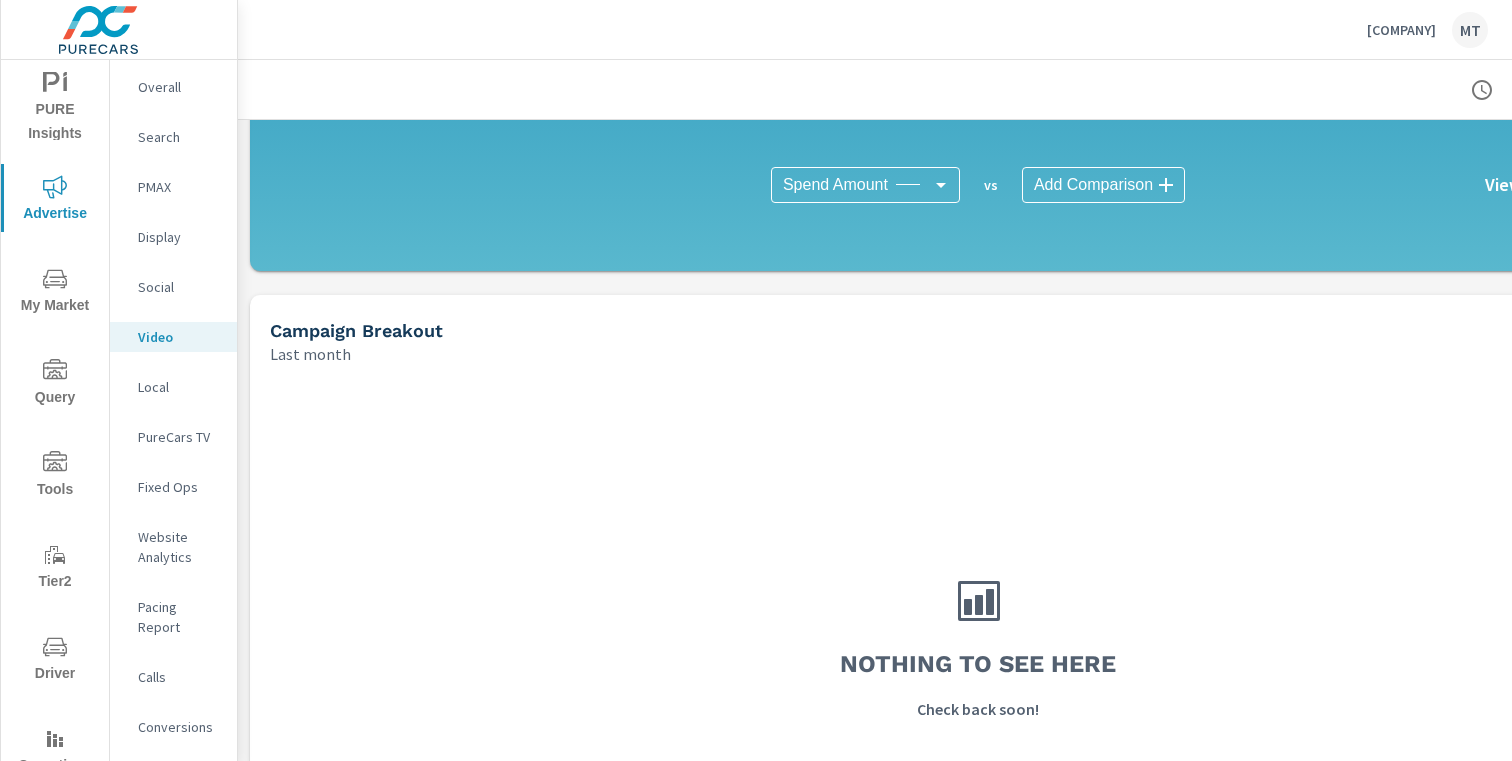 scroll, scrollTop: 0, scrollLeft: 0, axis: both 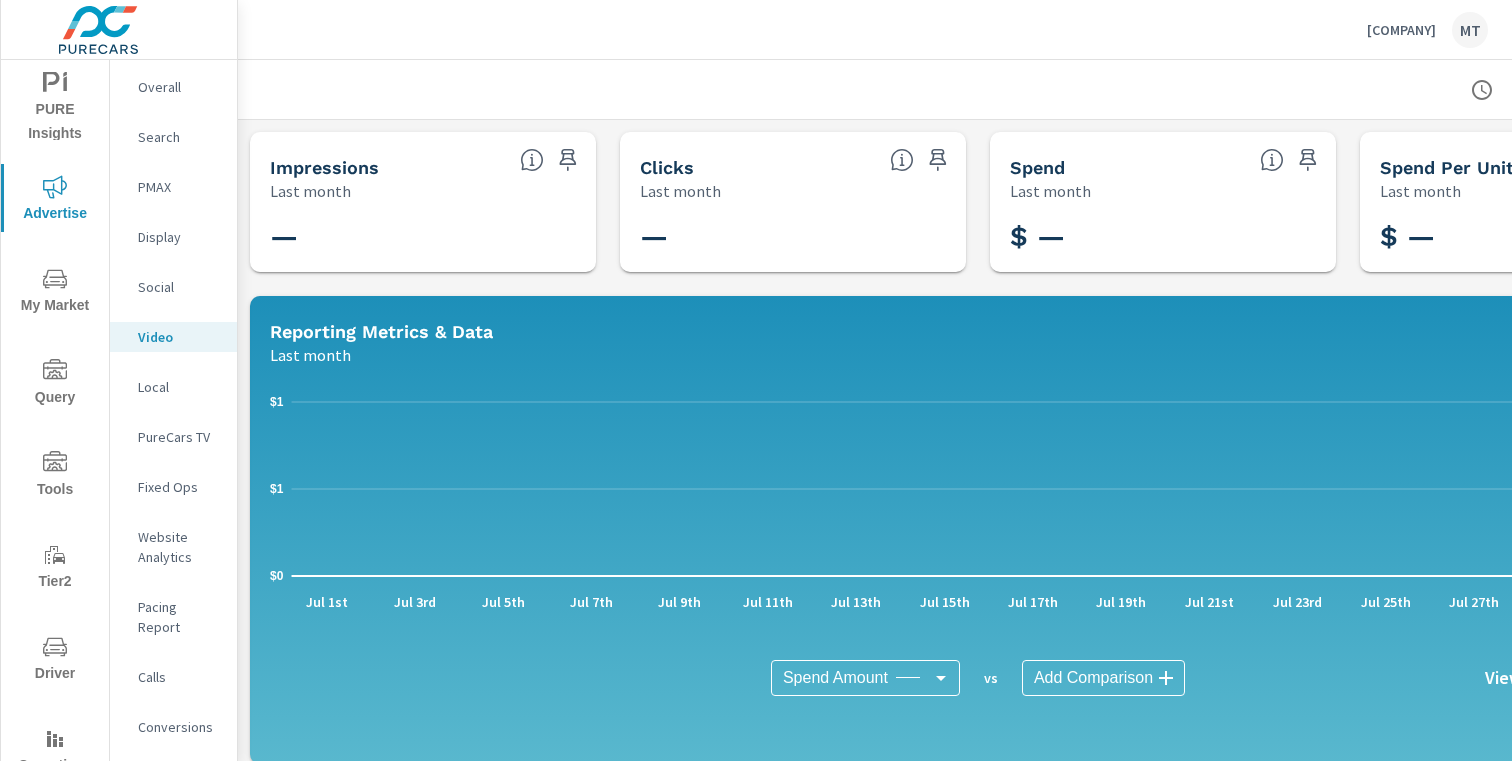 click on "Display" at bounding box center [179, 237] 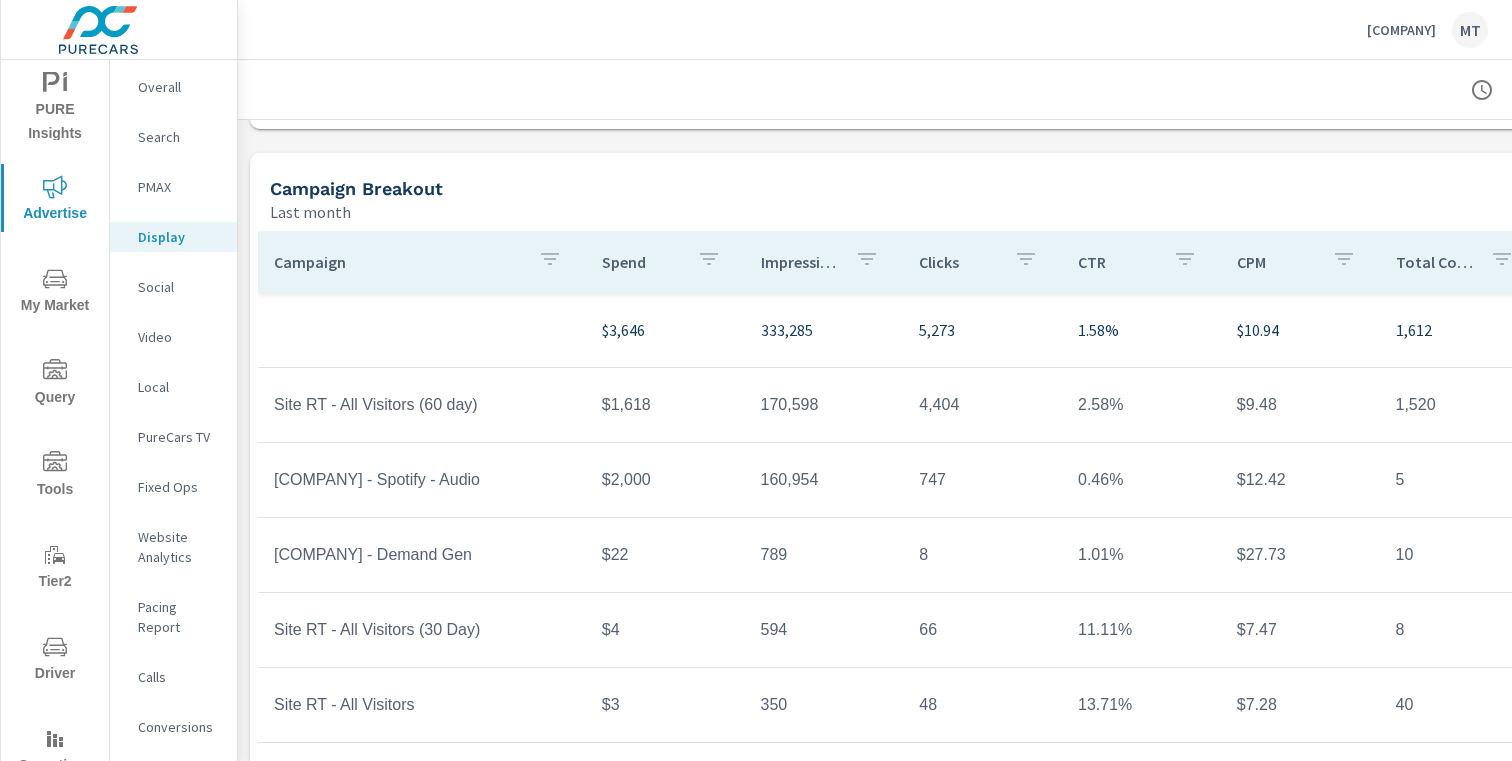 scroll, scrollTop: 671, scrollLeft: 0, axis: vertical 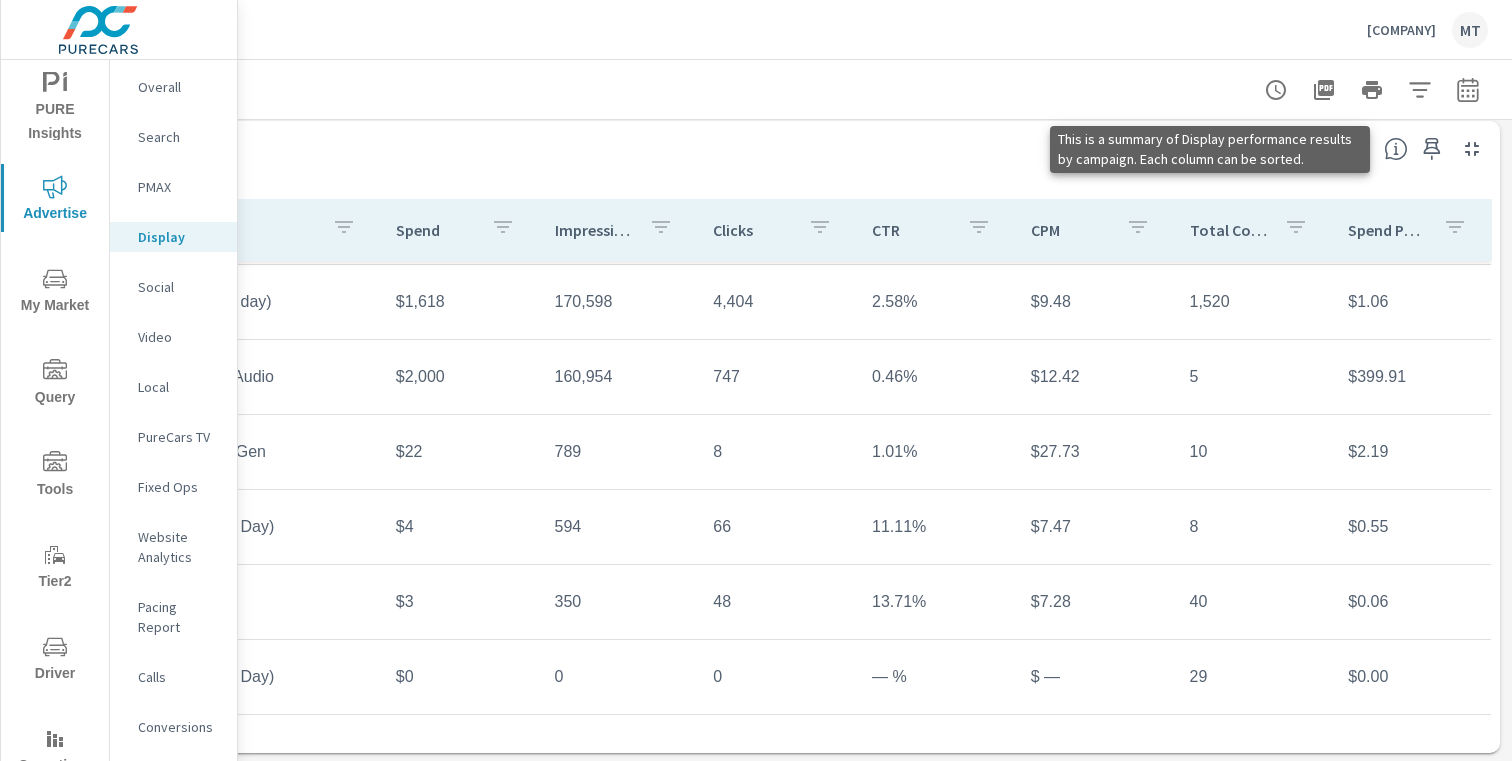 click 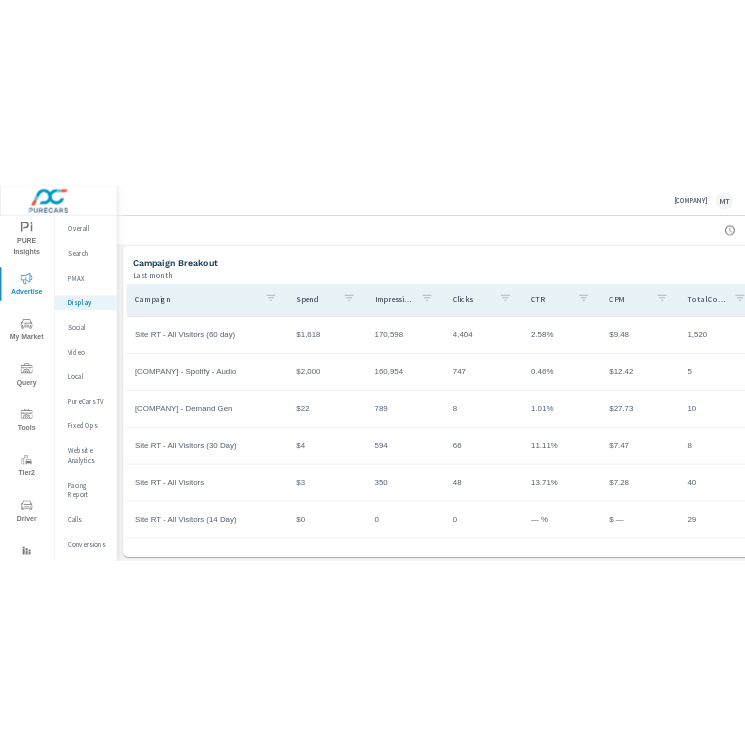 scroll, scrollTop: 671, scrollLeft: 0, axis: vertical 